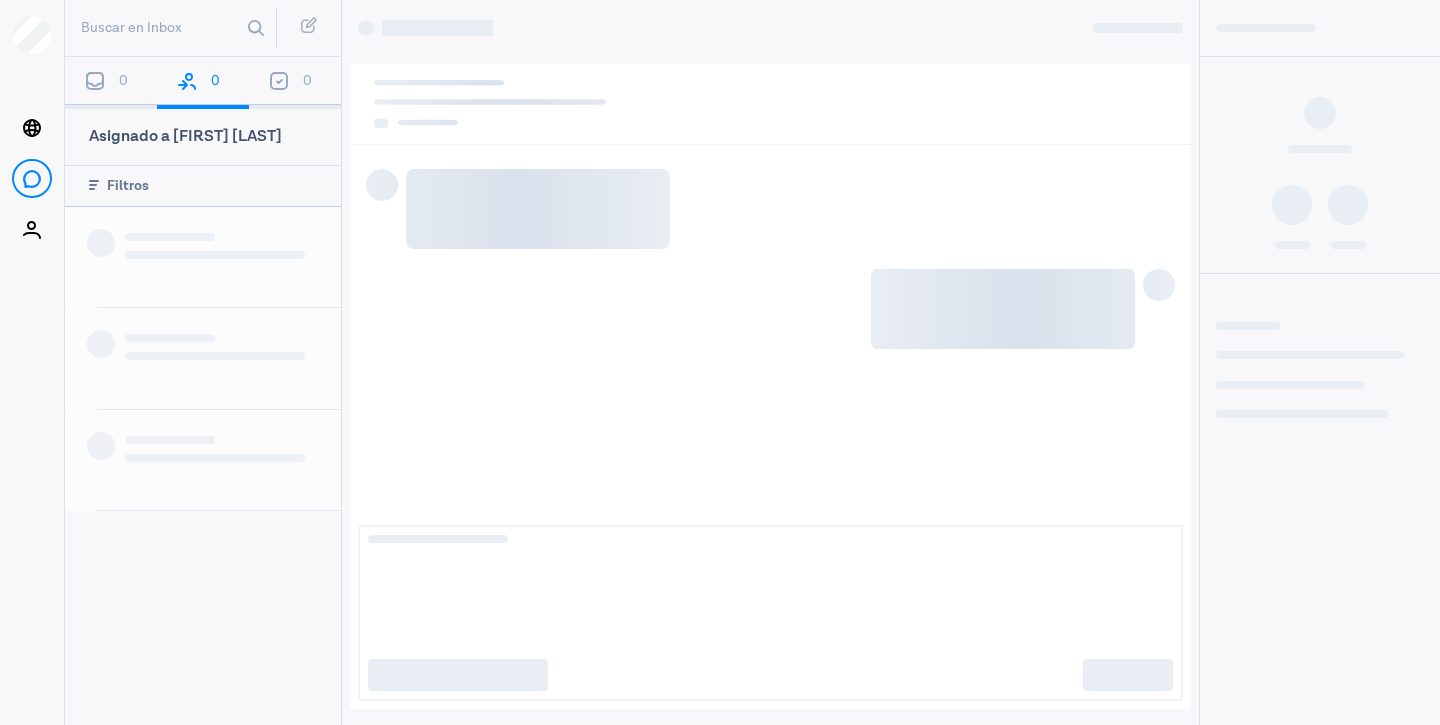scroll, scrollTop: 0, scrollLeft: 0, axis: both 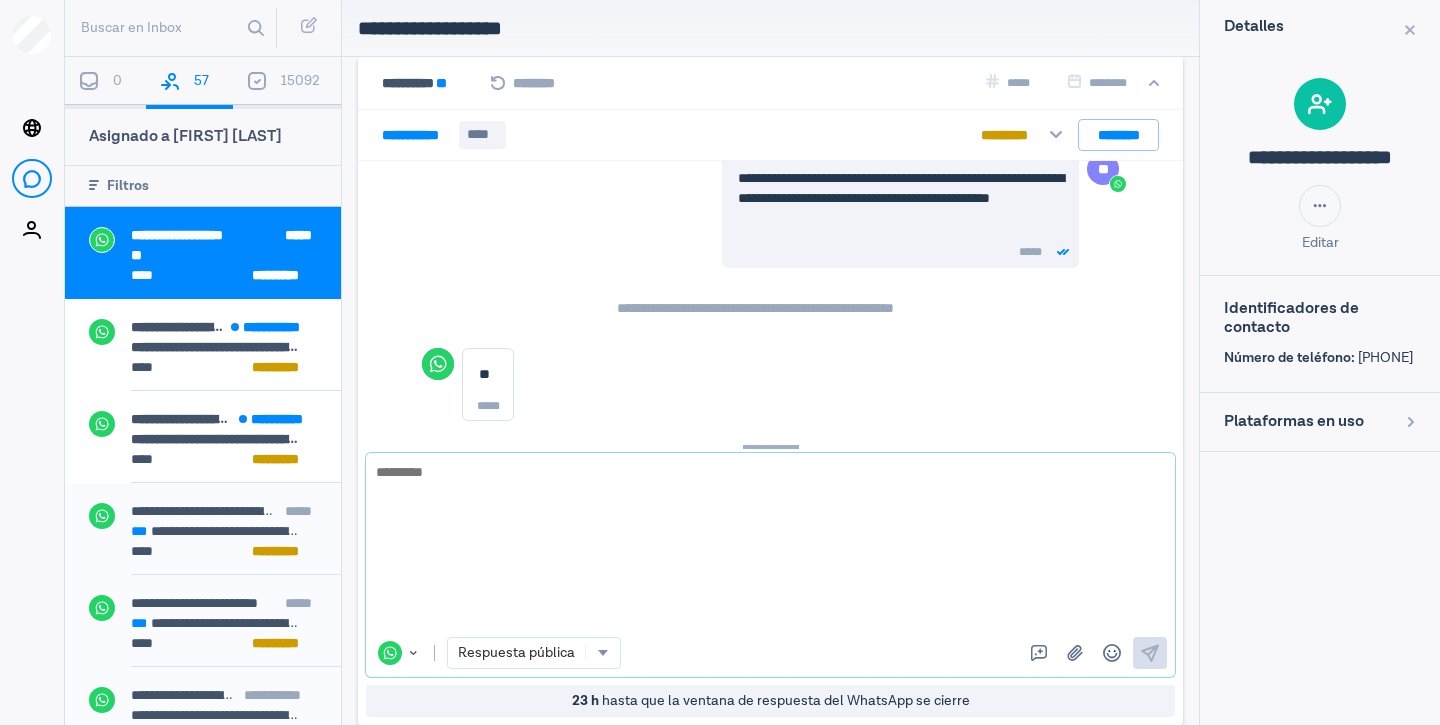 click at bounding box center [770, 545] 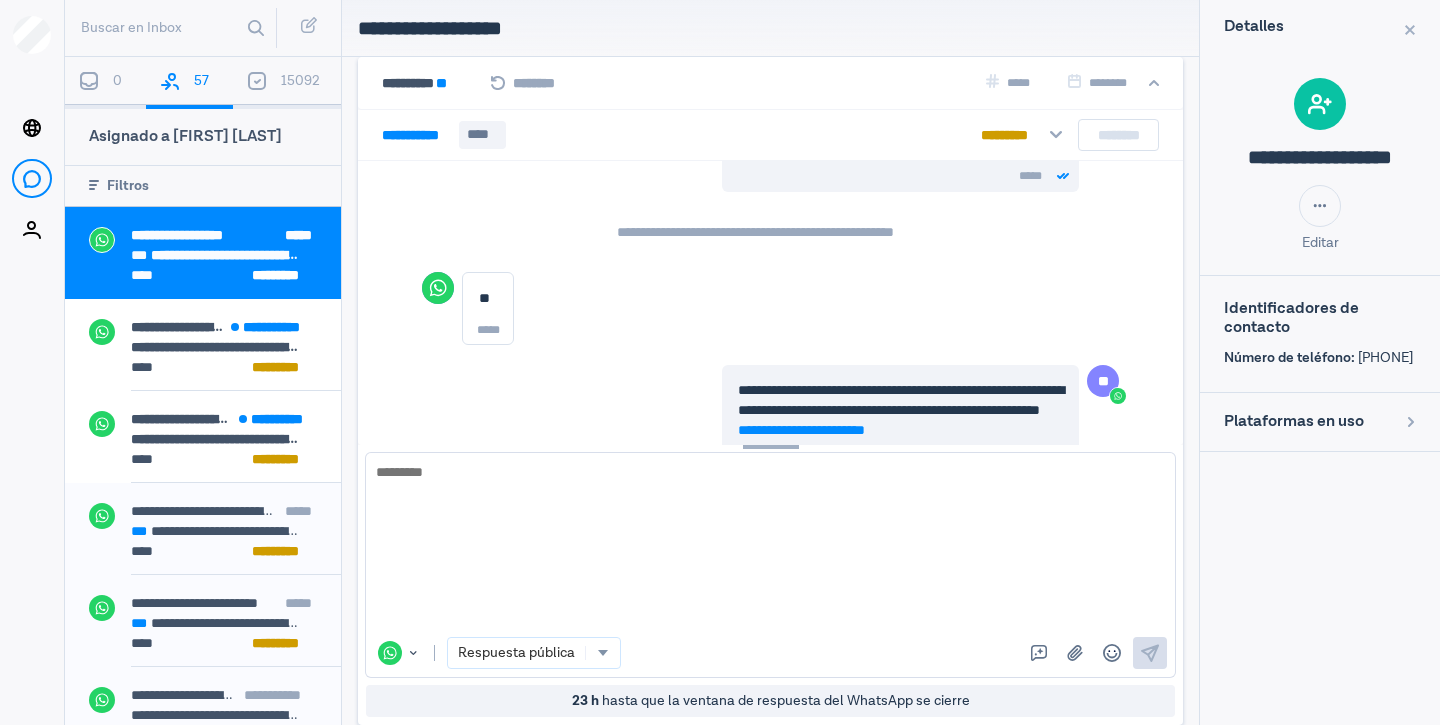 scroll, scrollTop: 831, scrollLeft: 0, axis: vertical 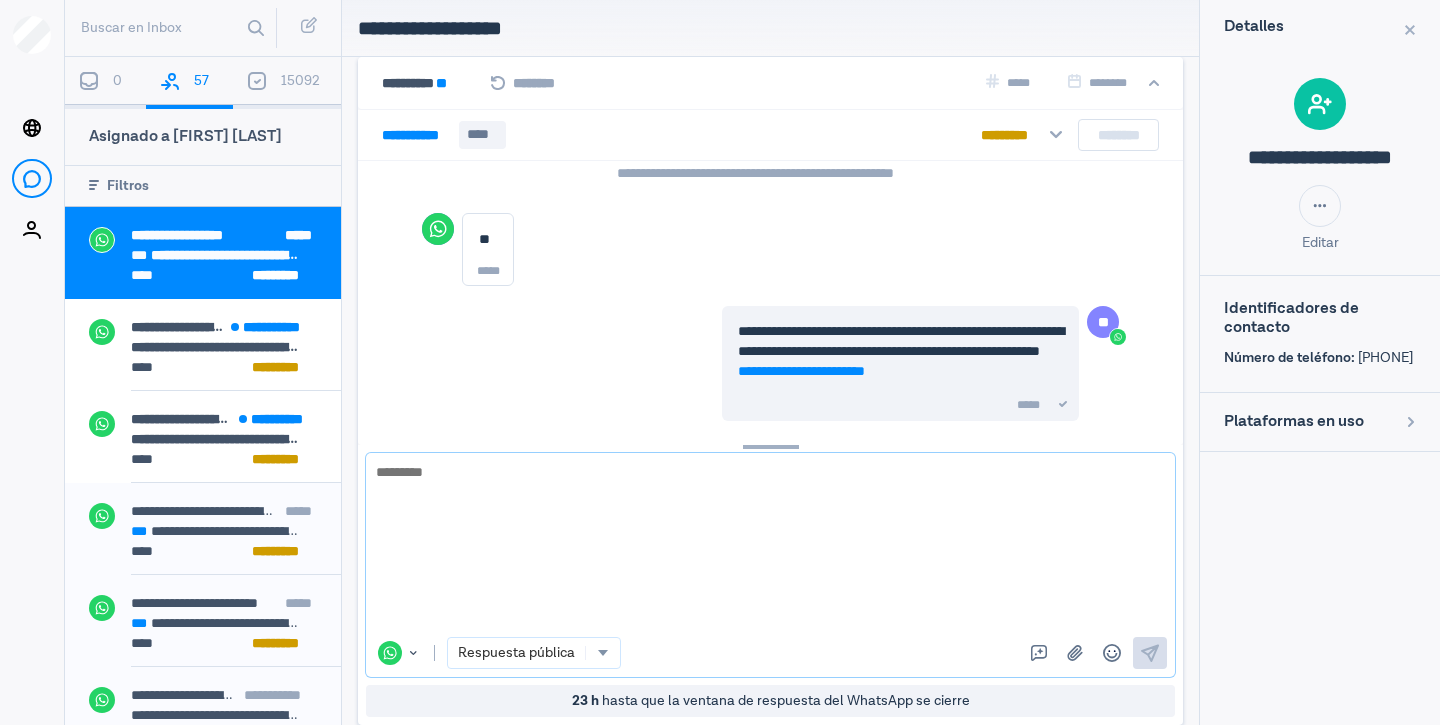 paste on "**********" 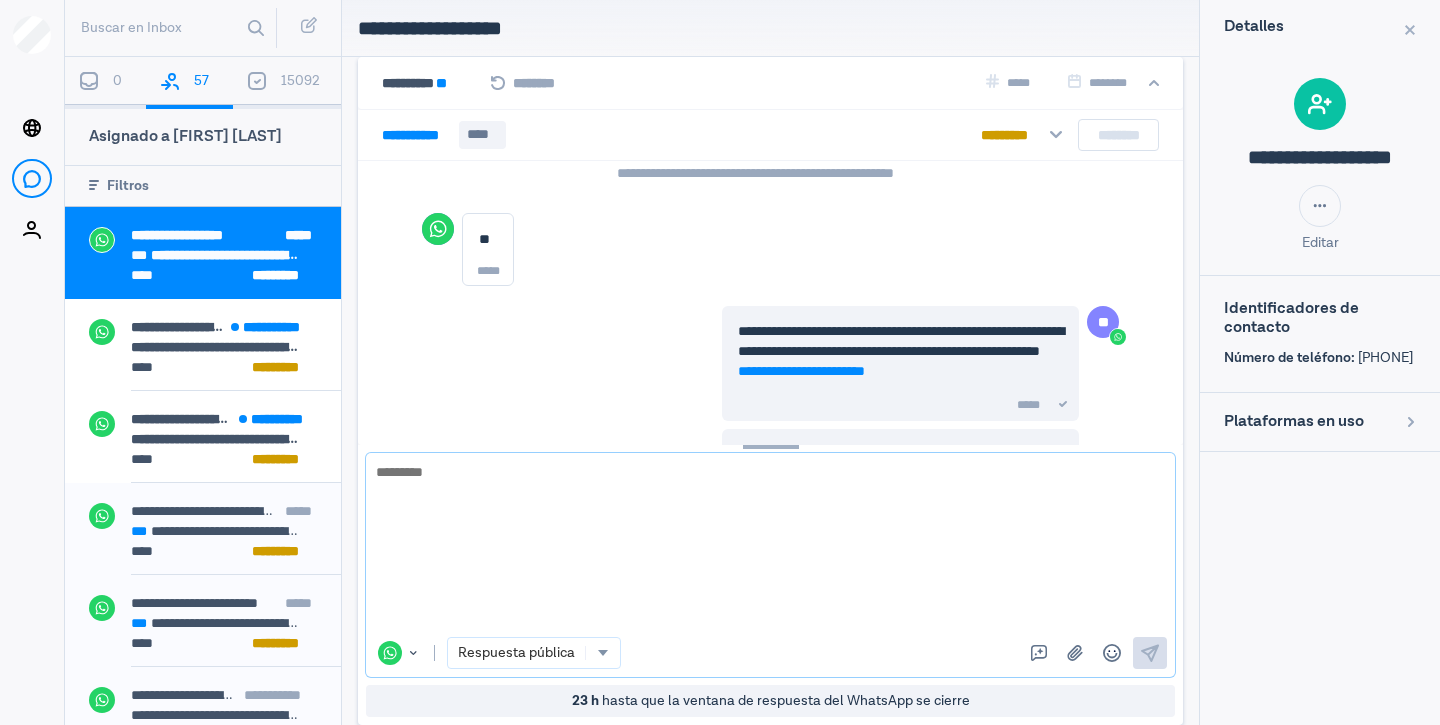 scroll, scrollTop: 974, scrollLeft: 0, axis: vertical 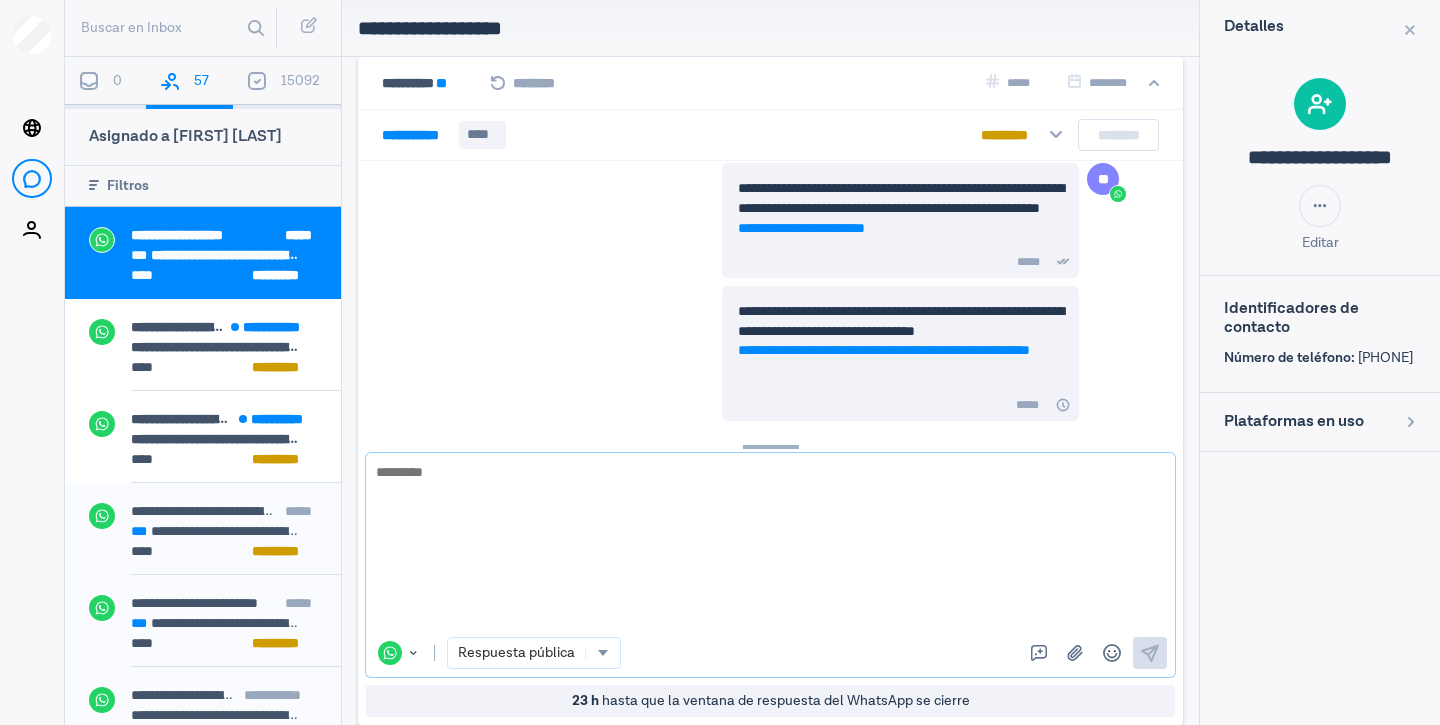 paste on "**********" 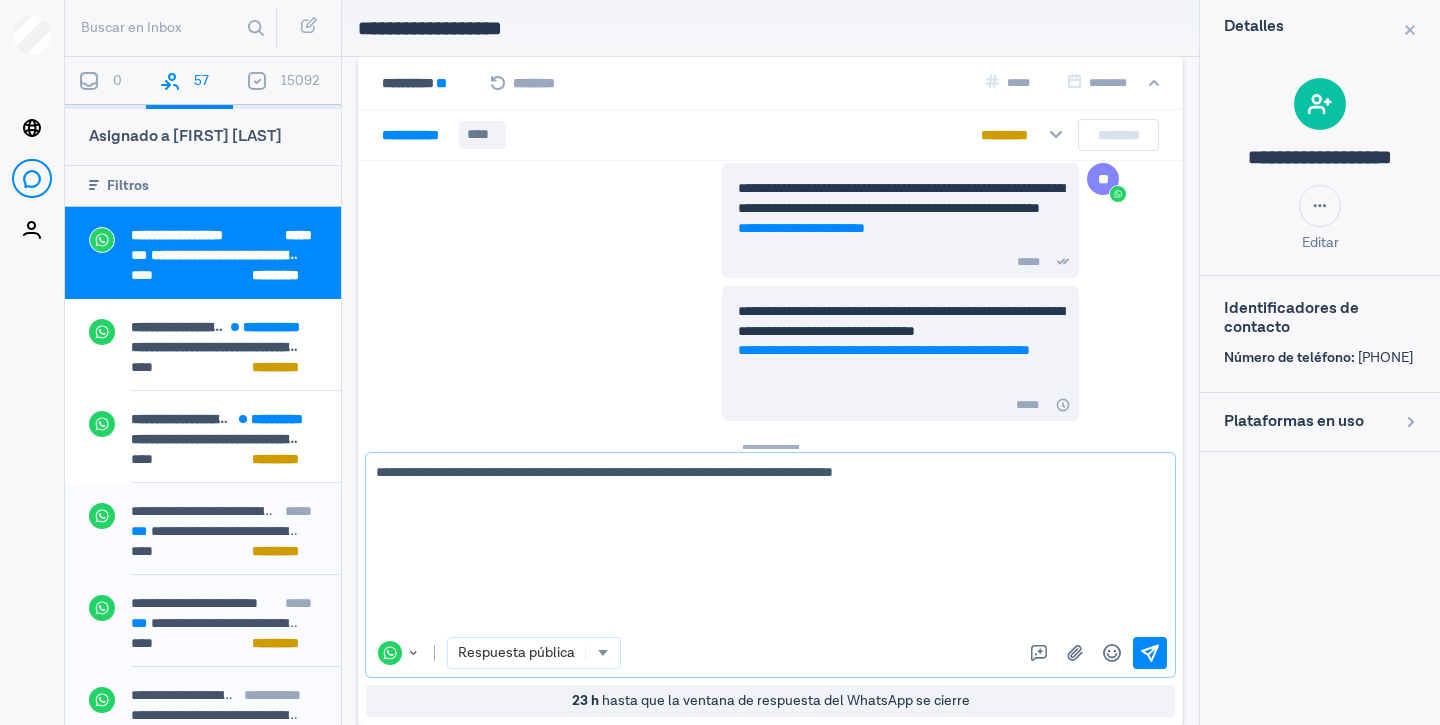 type 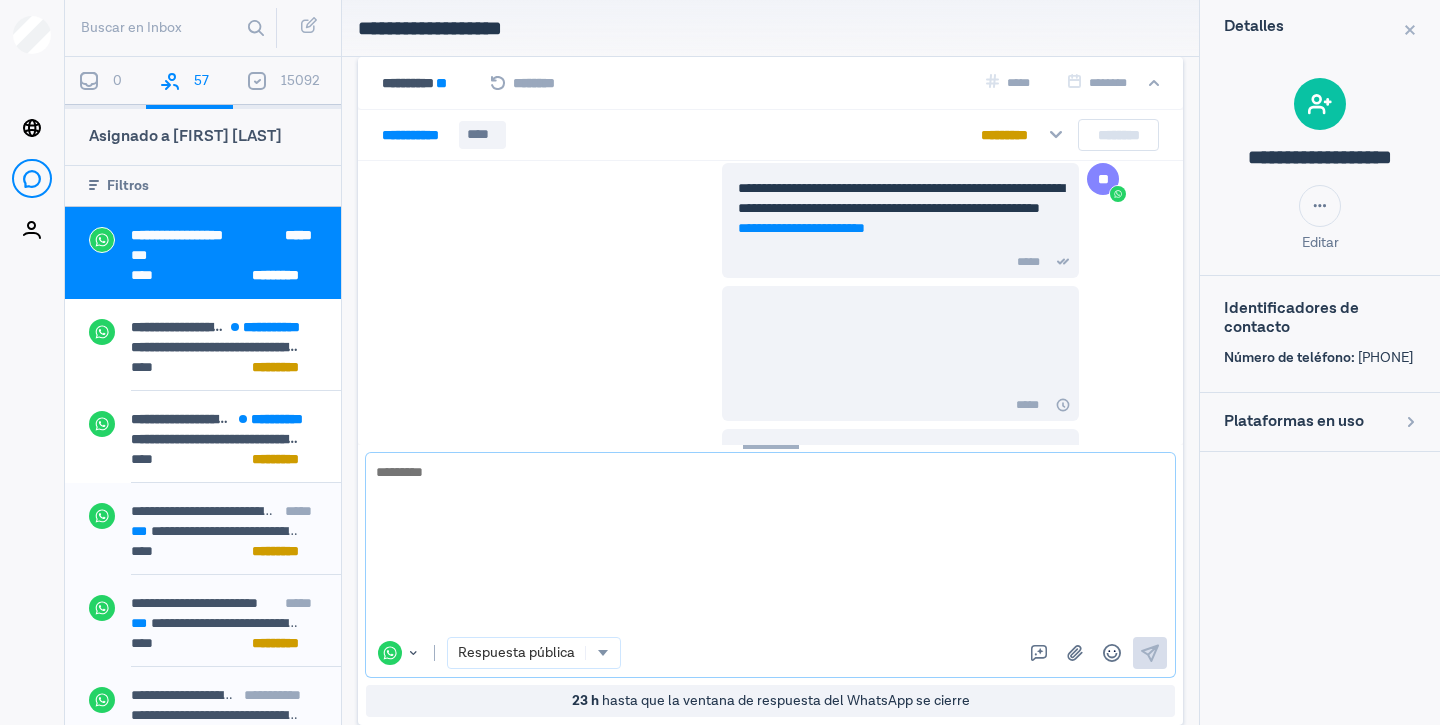 scroll, scrollTop: 998, scrollLeft: 0, axis: vertical 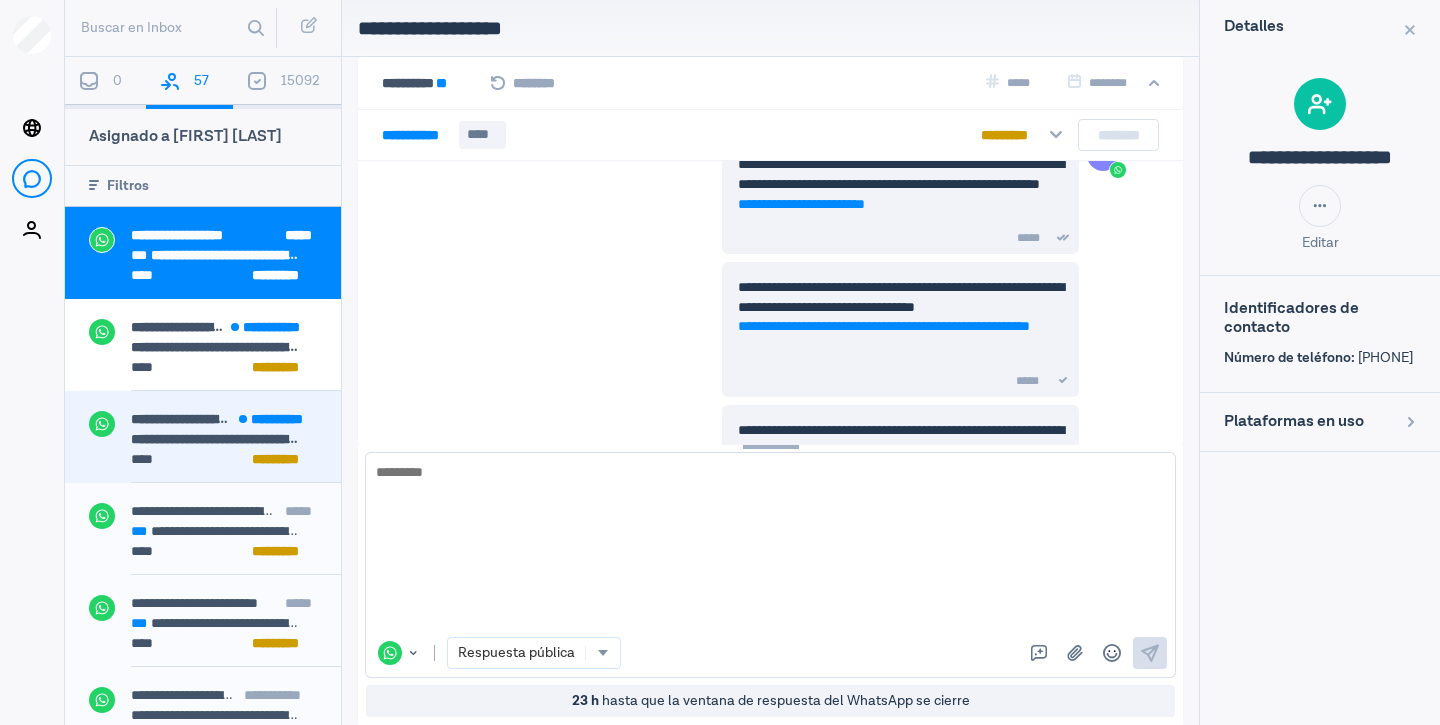 click on "**********" at bounding box center (202, 419) 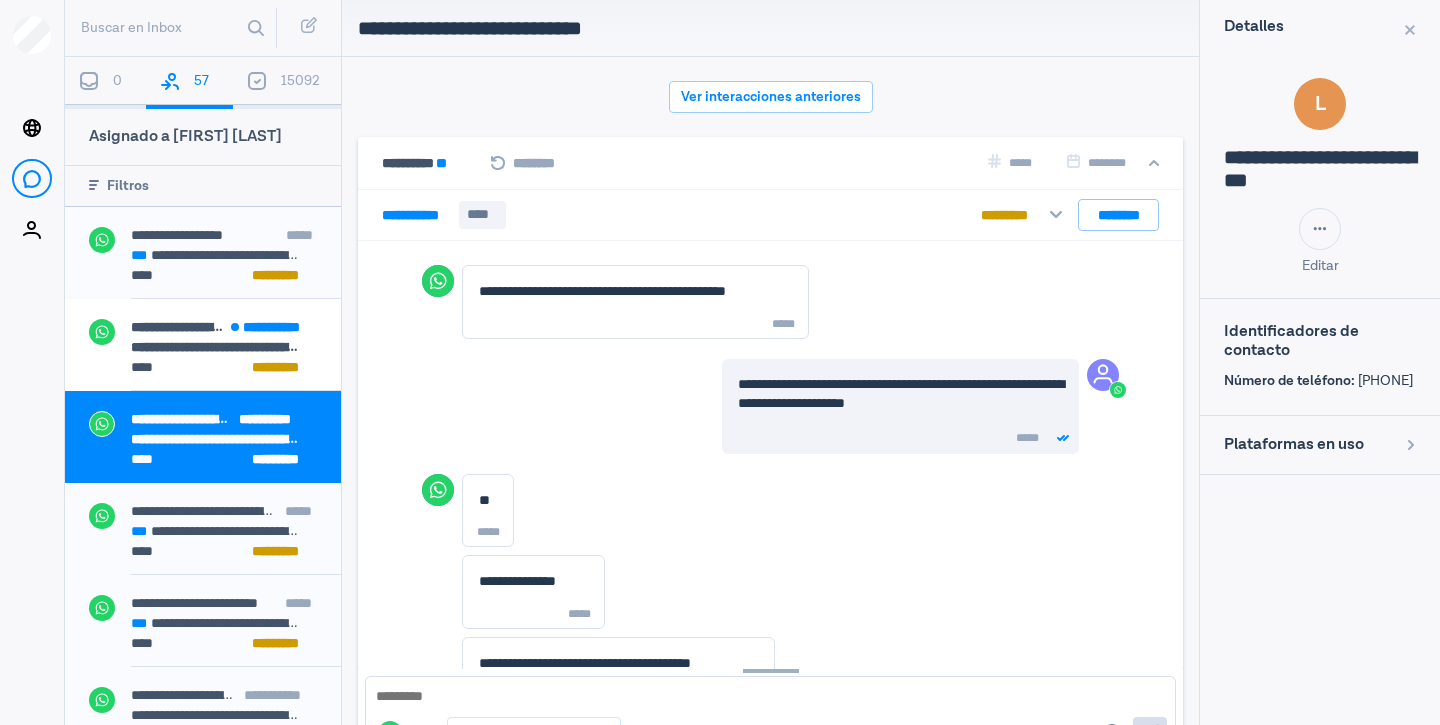 scroll, scrollTop: 1850, scrollLeft: 0, axis: vertical 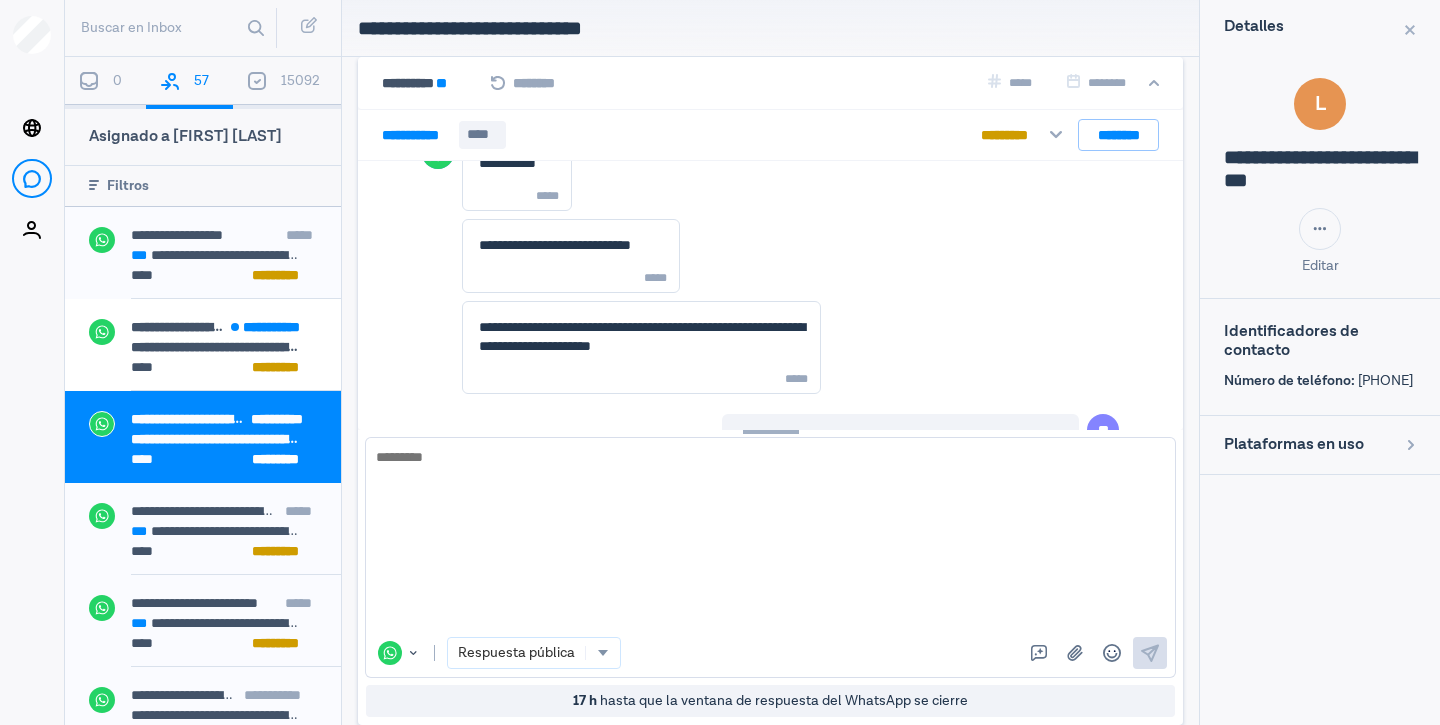 drag, startPoint x: 775, startPoint y: 592, endPoint x: 781, endPoint y: 433, distance: 159.11317 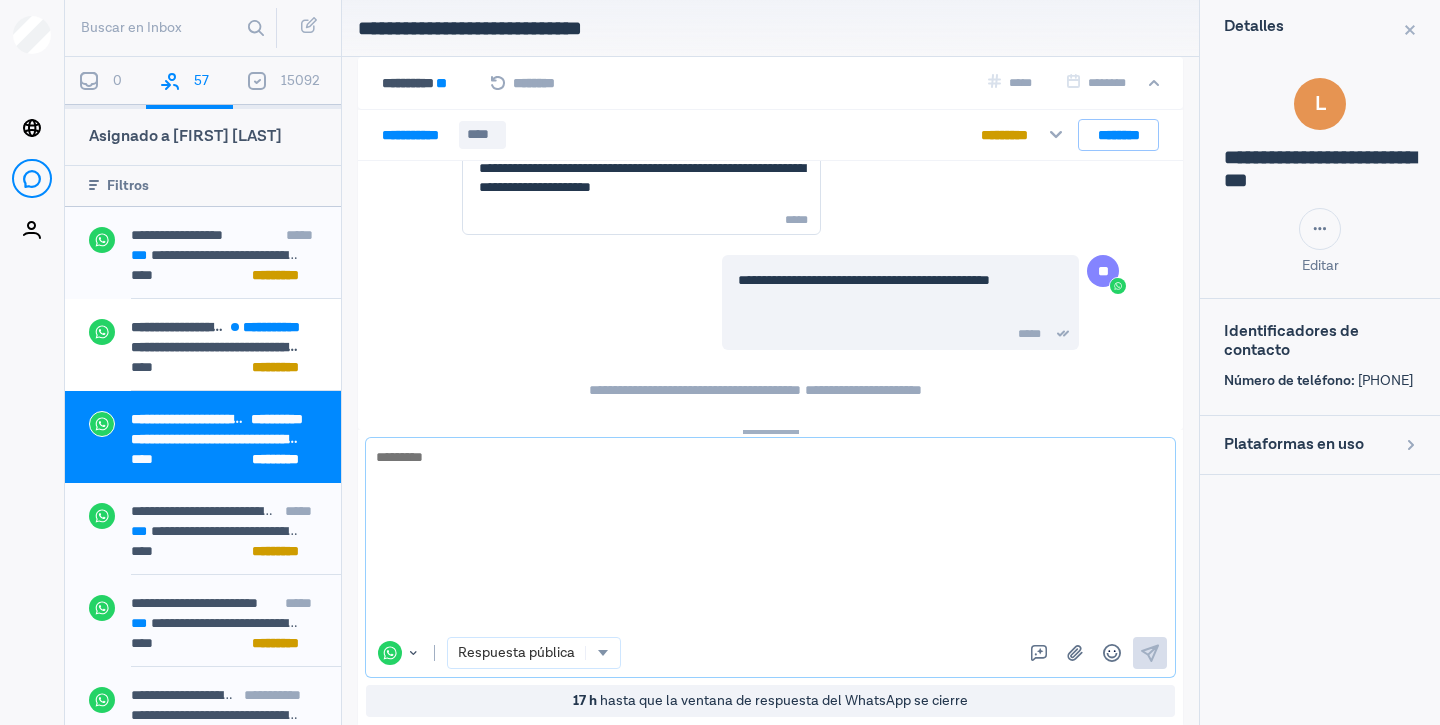 click at bounding box center (770, 537) 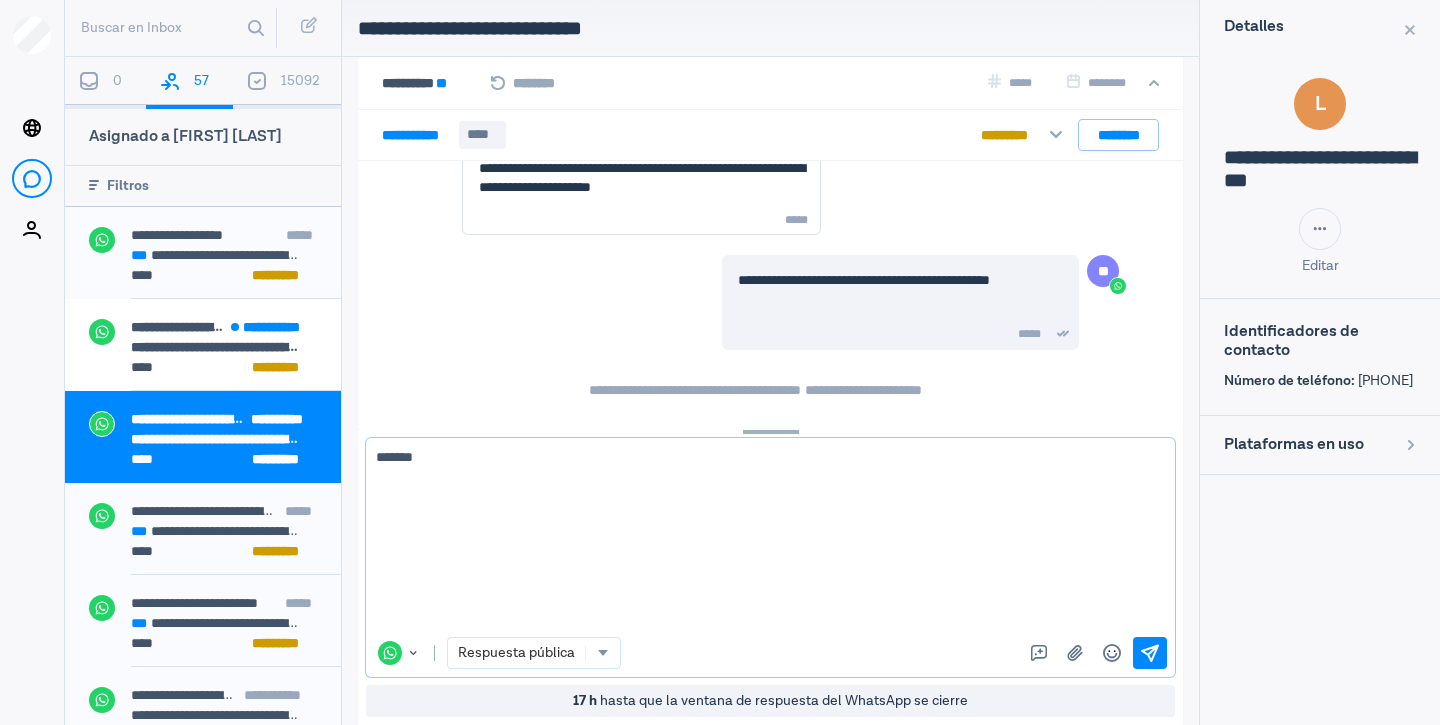 type on "*******" 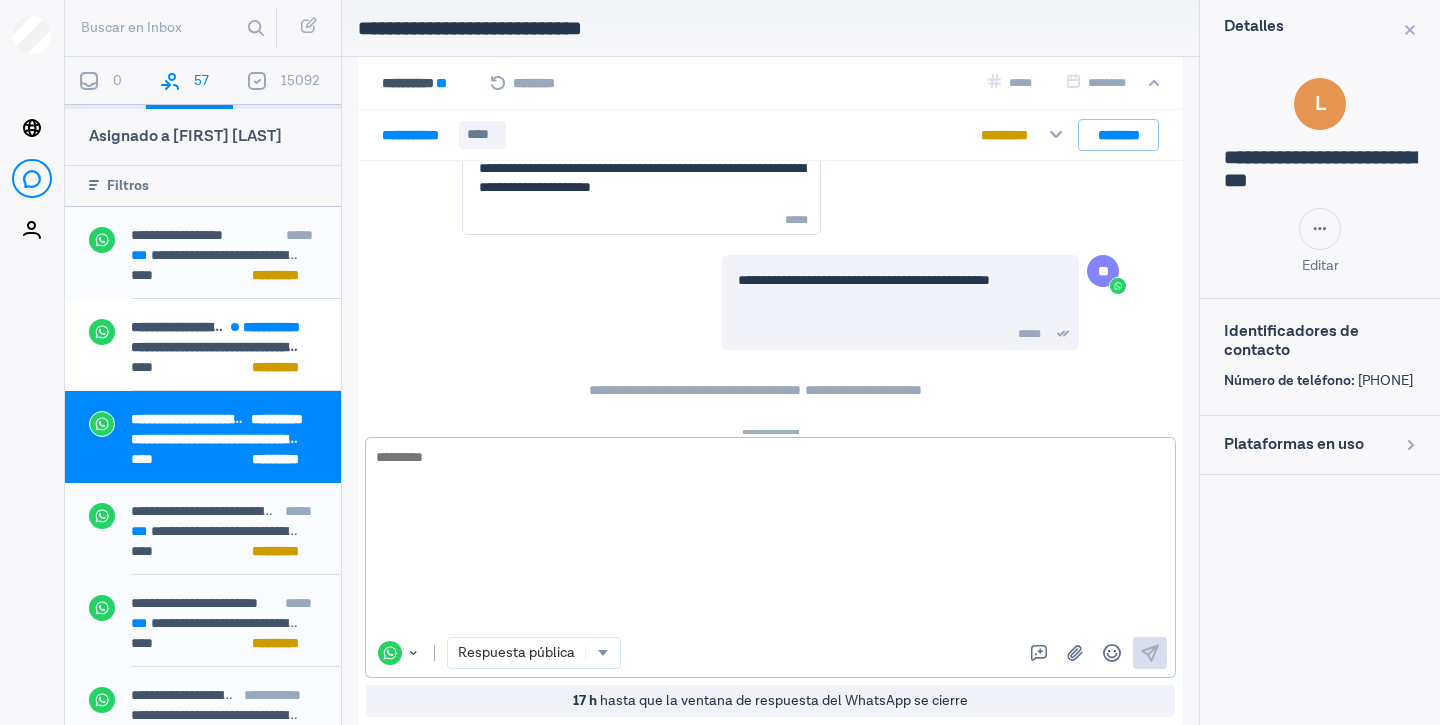 paste on "**********" 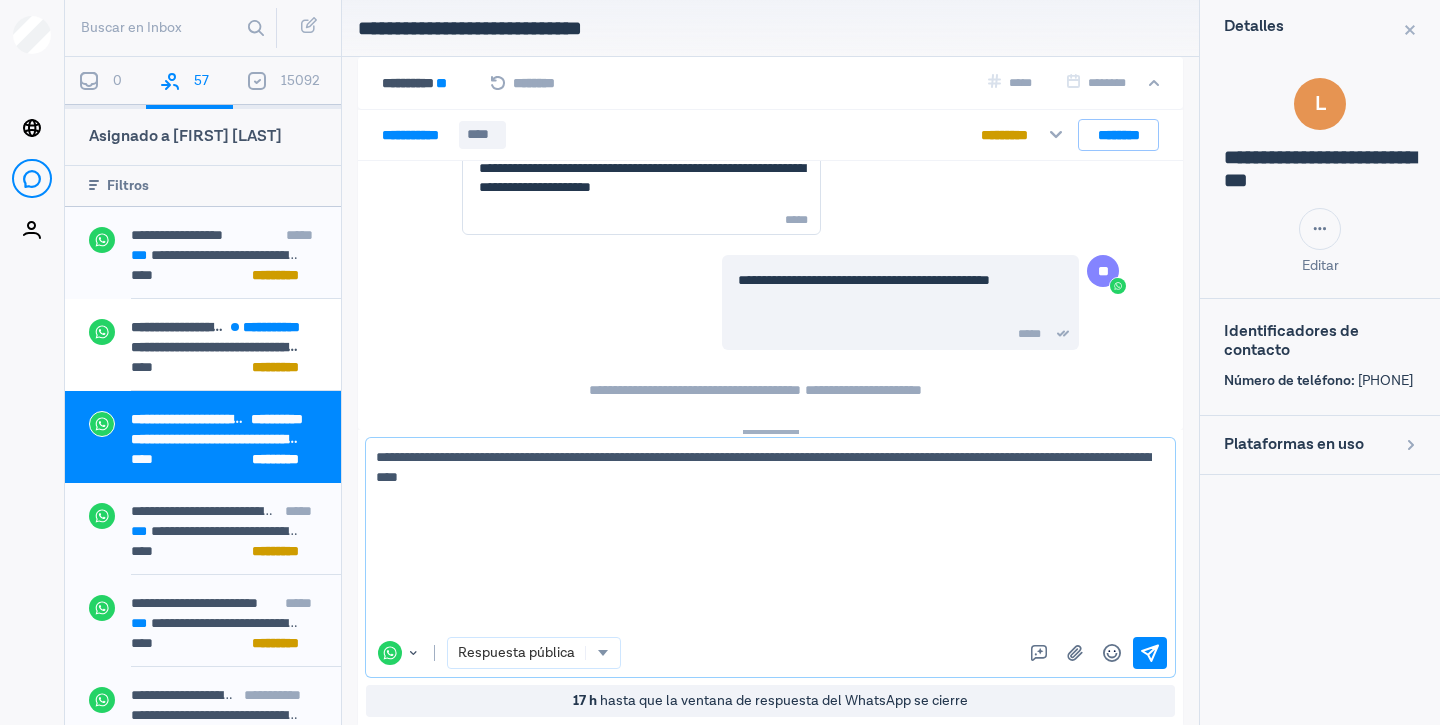 drag, startPoint x: 482, startPoint y: 456, endPoint x: 369, endPoint y: 457, distance: 113.004425 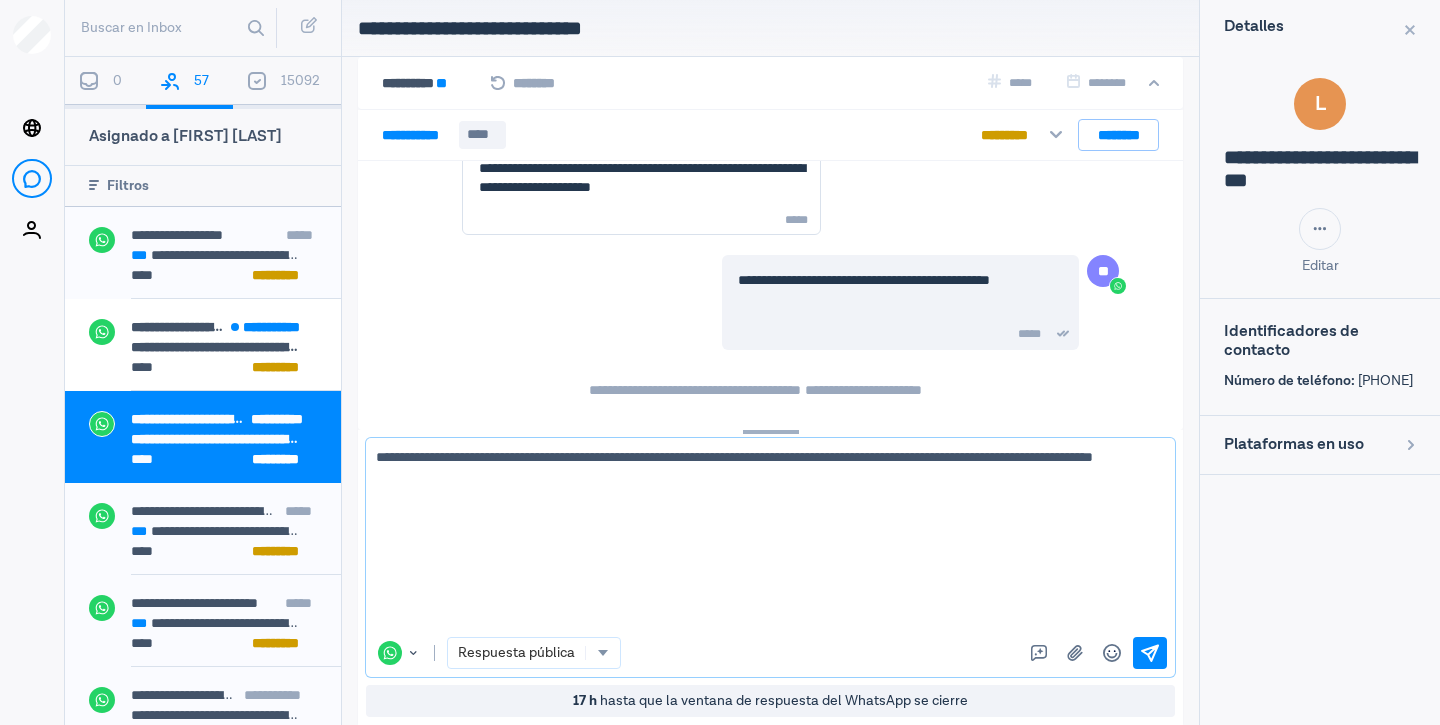 click on "**********" at bounding box center [763, 537] 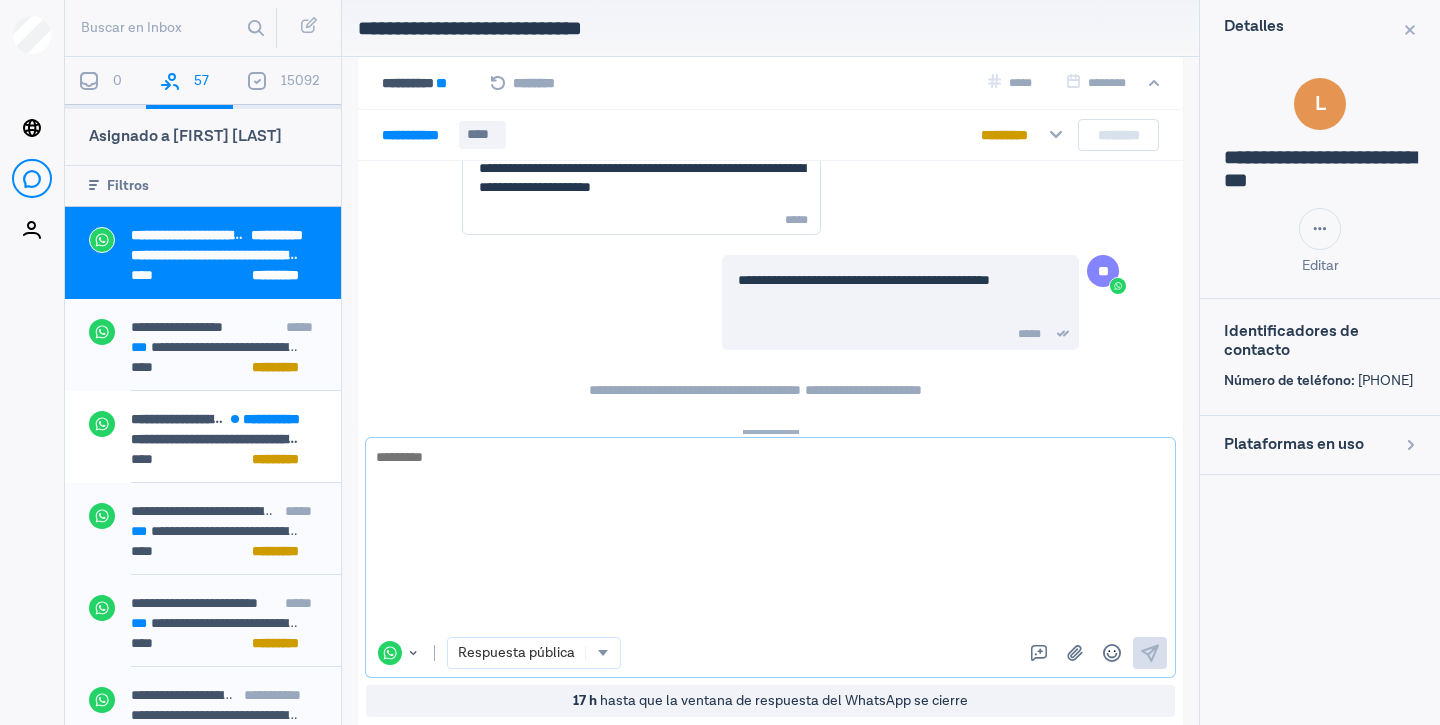 scroll, scrollTop: 2167, scrollLeft: 0, axis: vertical 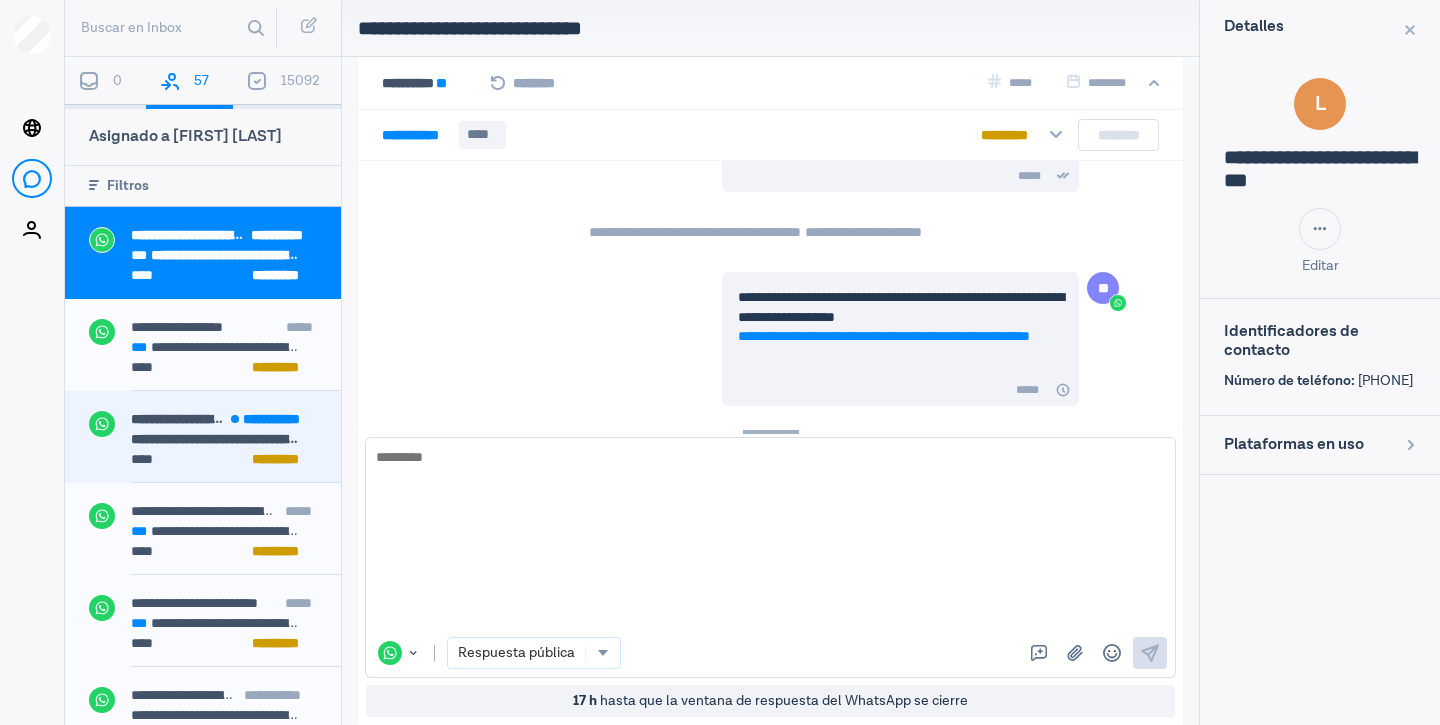 click at bounding box center (216, 439) 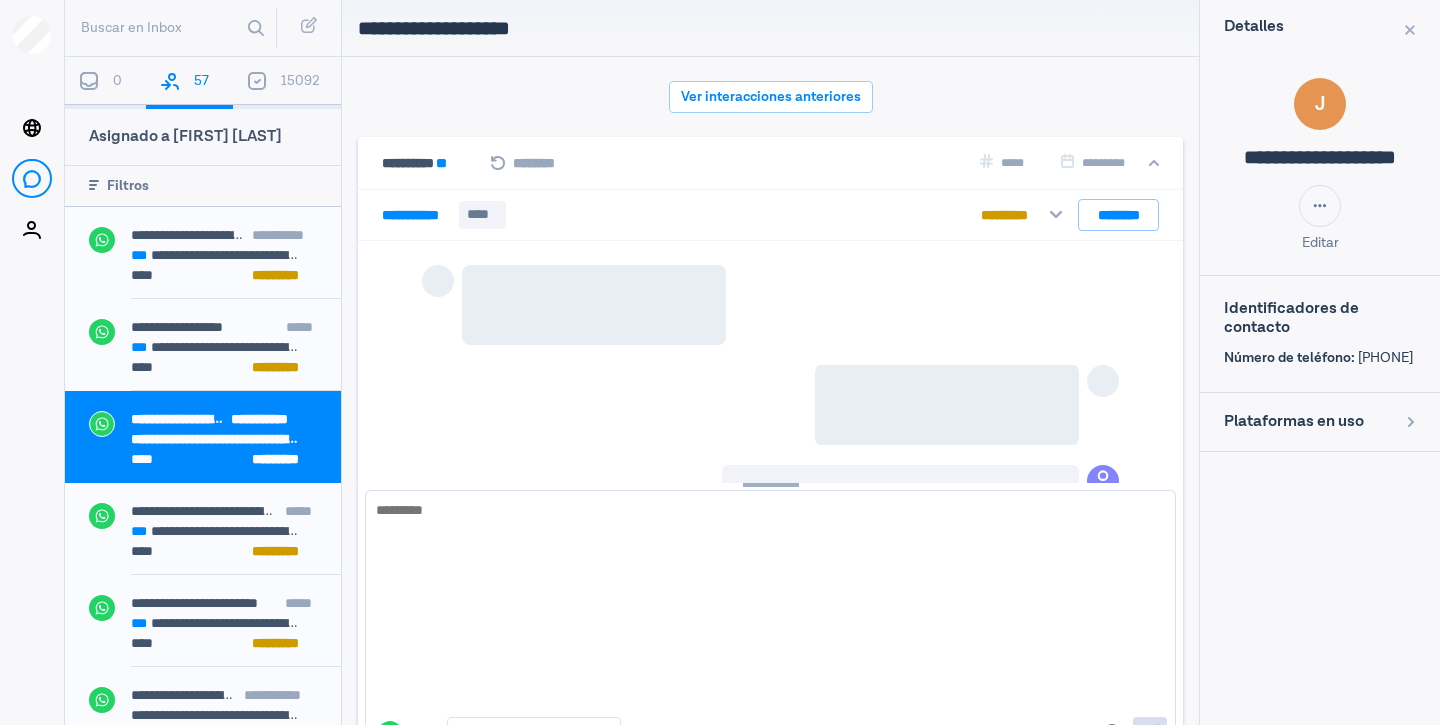 scroll, scrollTop: 3828, scrollLeft: 0, axis: vertical 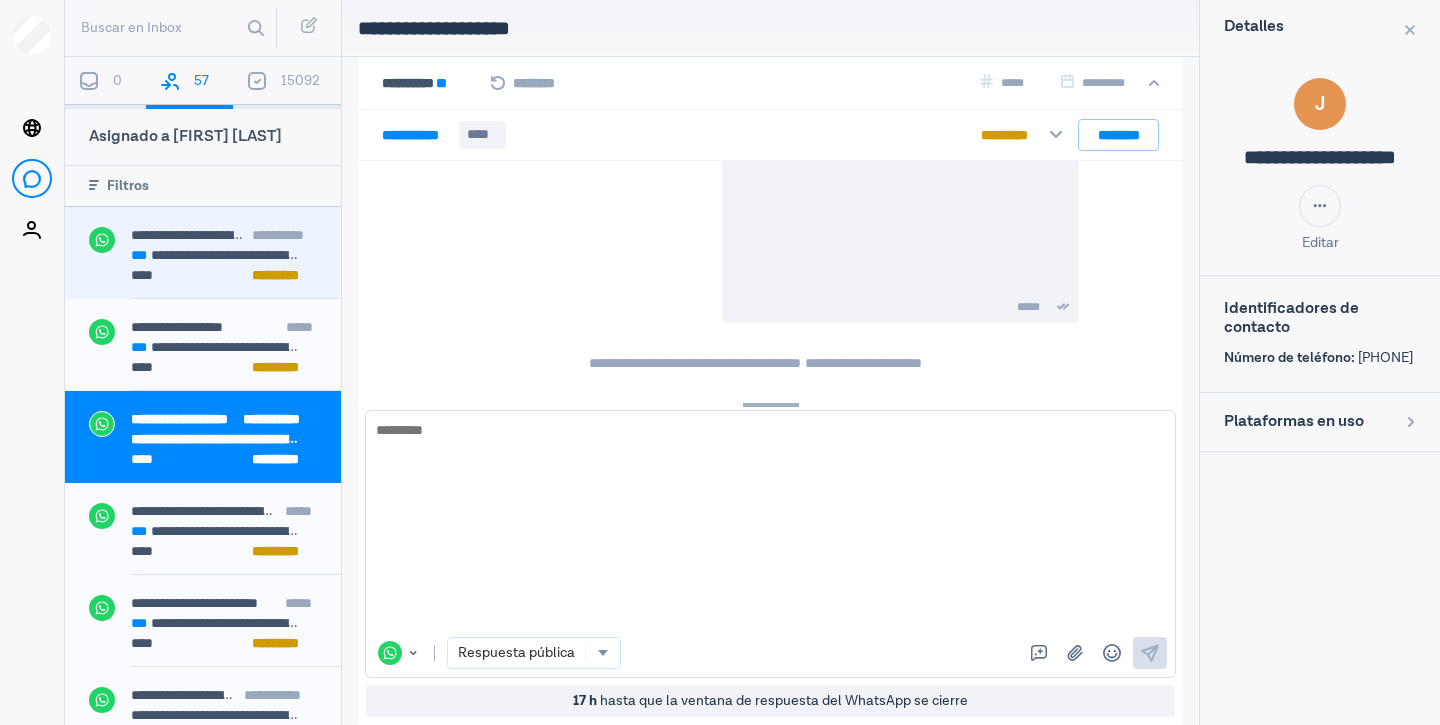click on "*********" at bounding box center [284, 275] 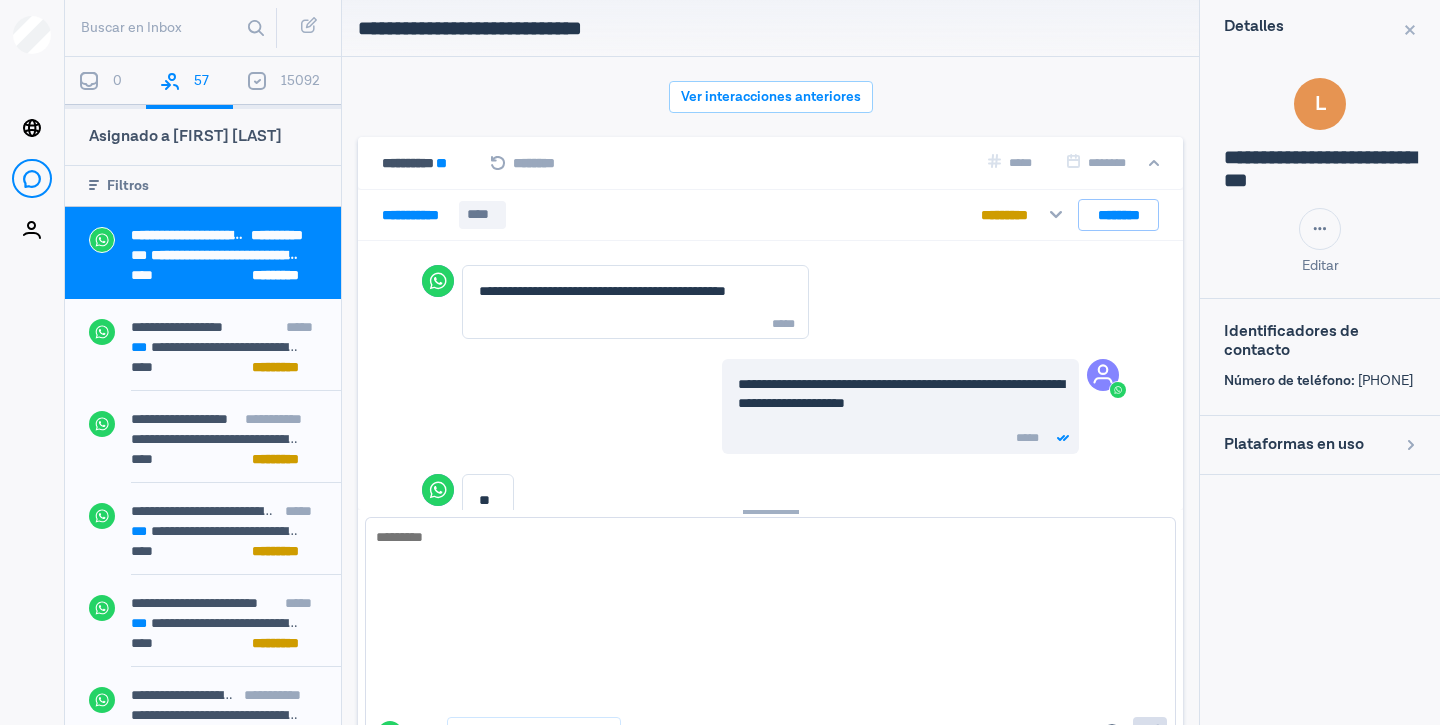 scroll, scrollTop: 80, scrollLeft: 0, axis: vertical 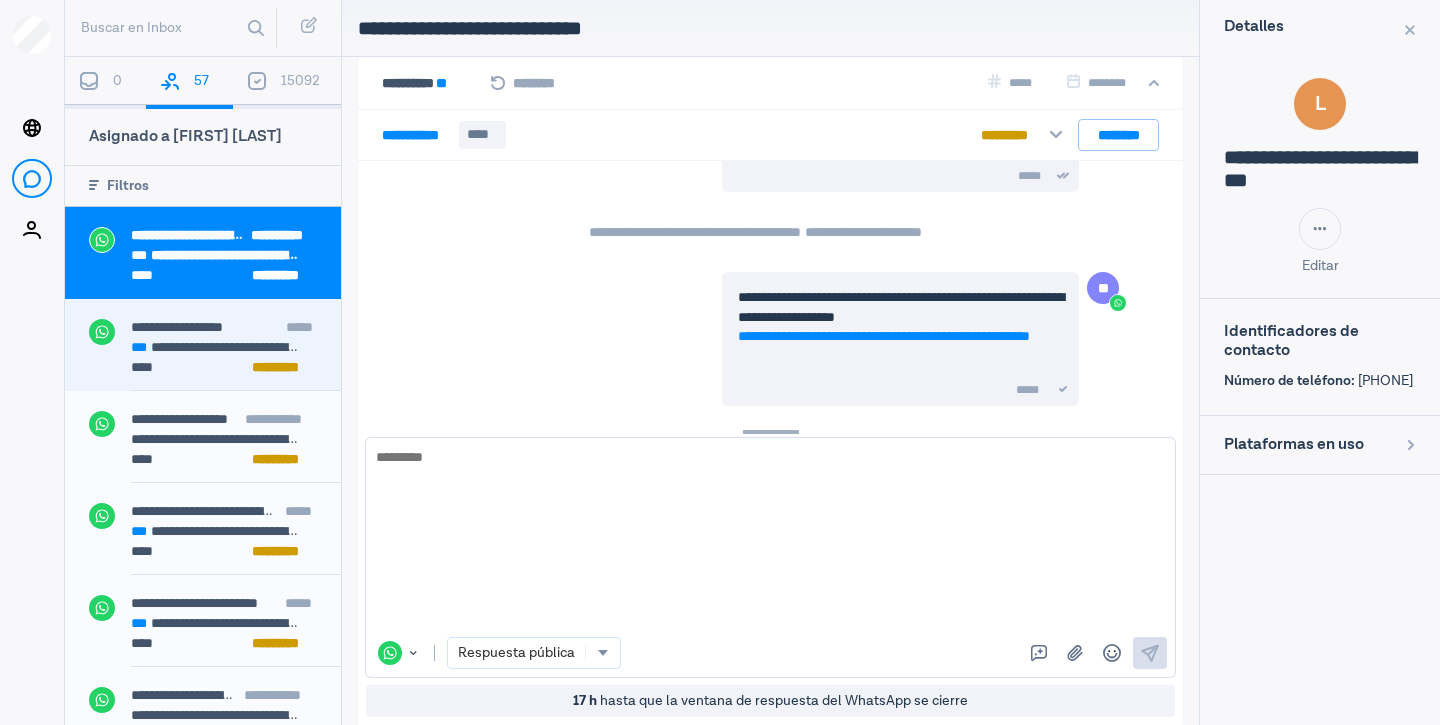 click on "**********" at bounding box center [236, 355] 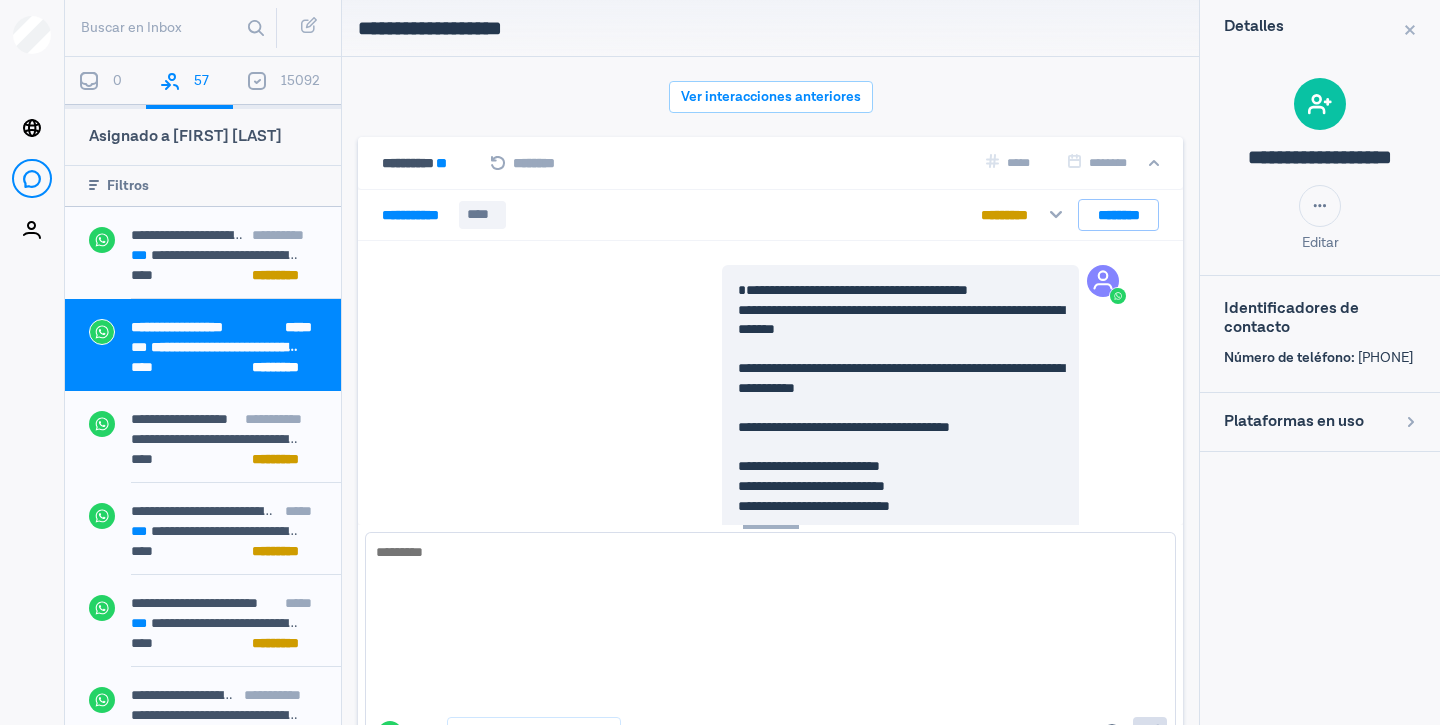 scroll, scrollTop: 80, scrollLeft: 0, axis: vertical 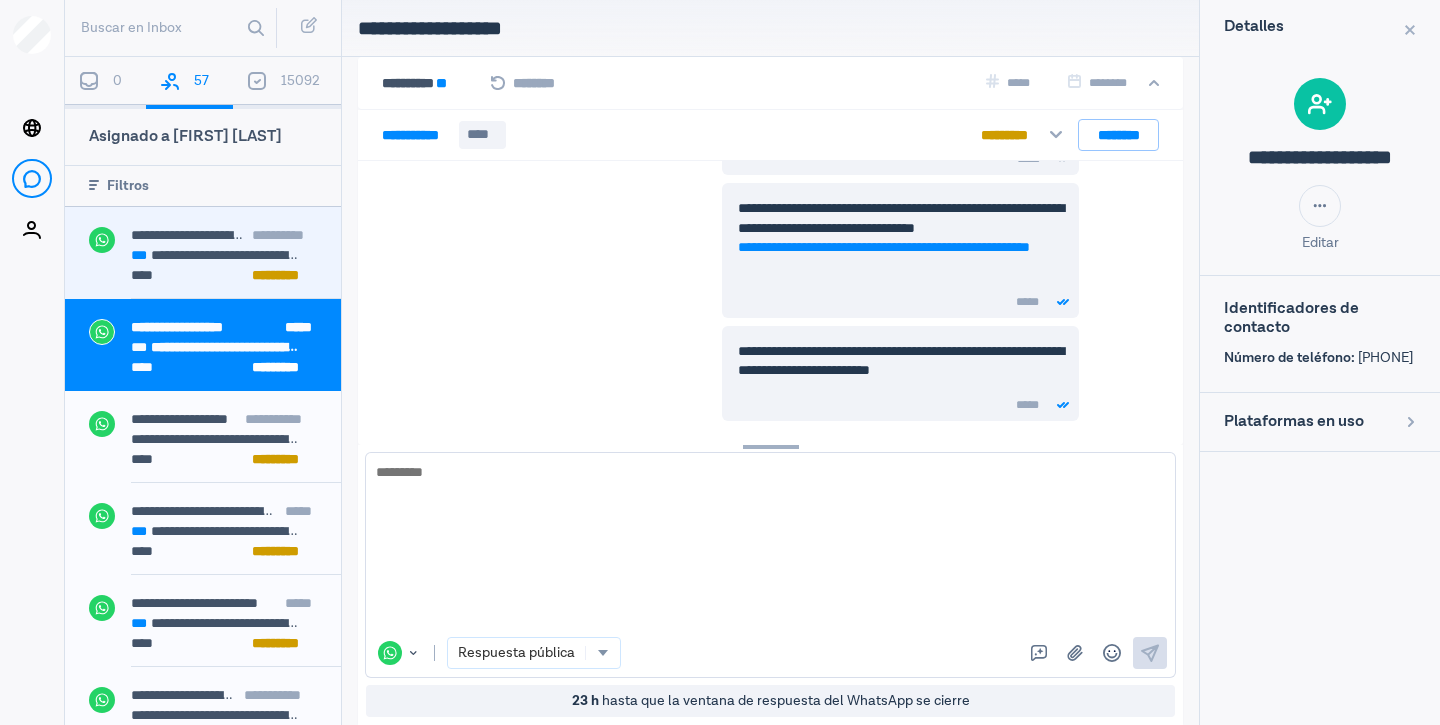 click on "**********" at bounding box center (236, 263) 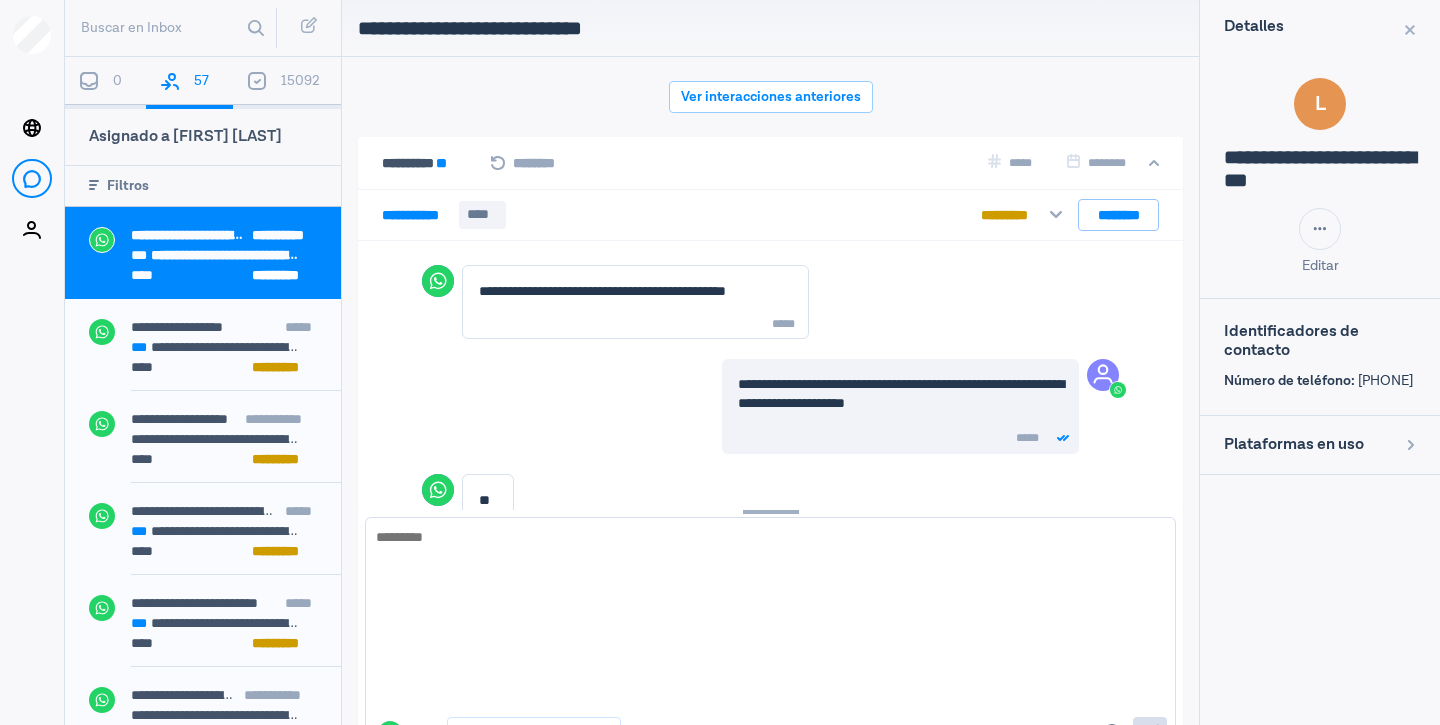 scroll, scrollTop: 80, scrollLeft: 0, axis: vertical 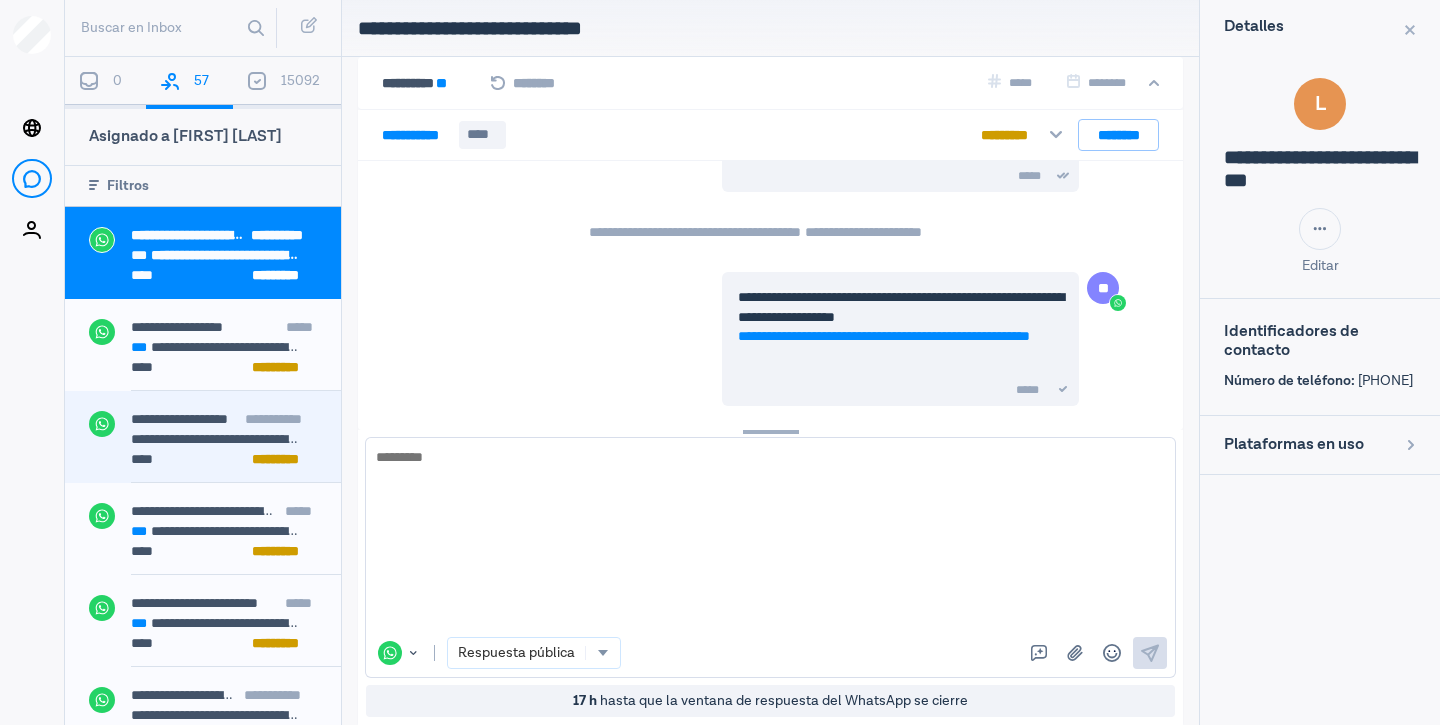 click on "**********" at bounding box center (179, 419) 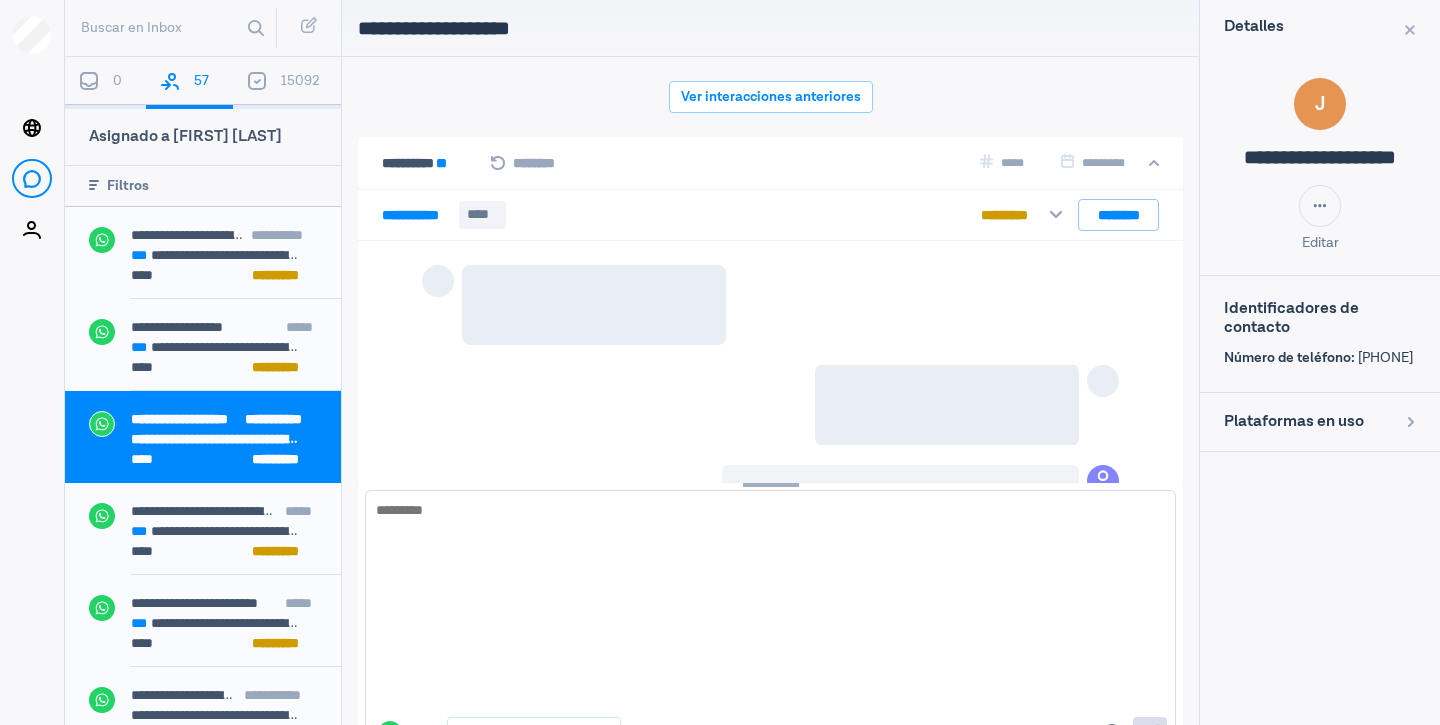scroll, scrollTop: 80, scrollLeft: 0, axis: vertical 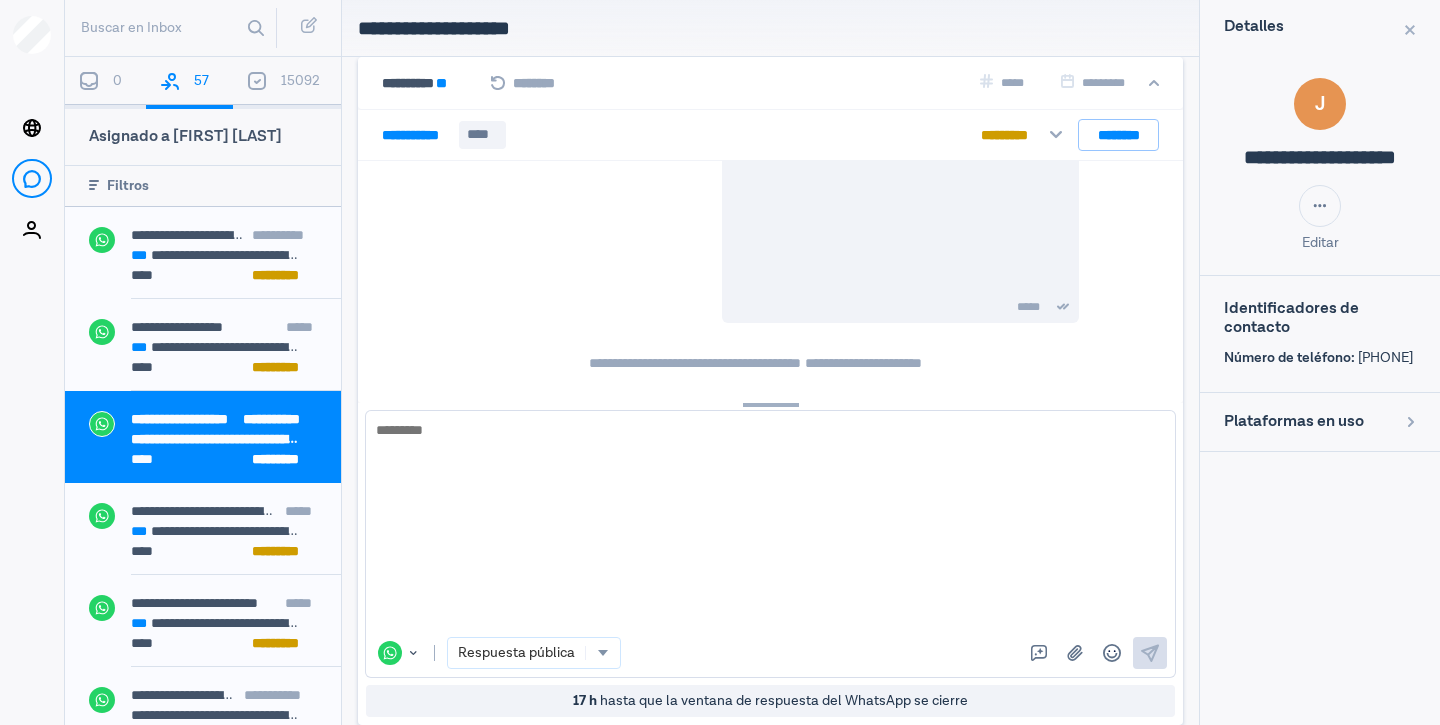 click at bounding box center [770, 524] 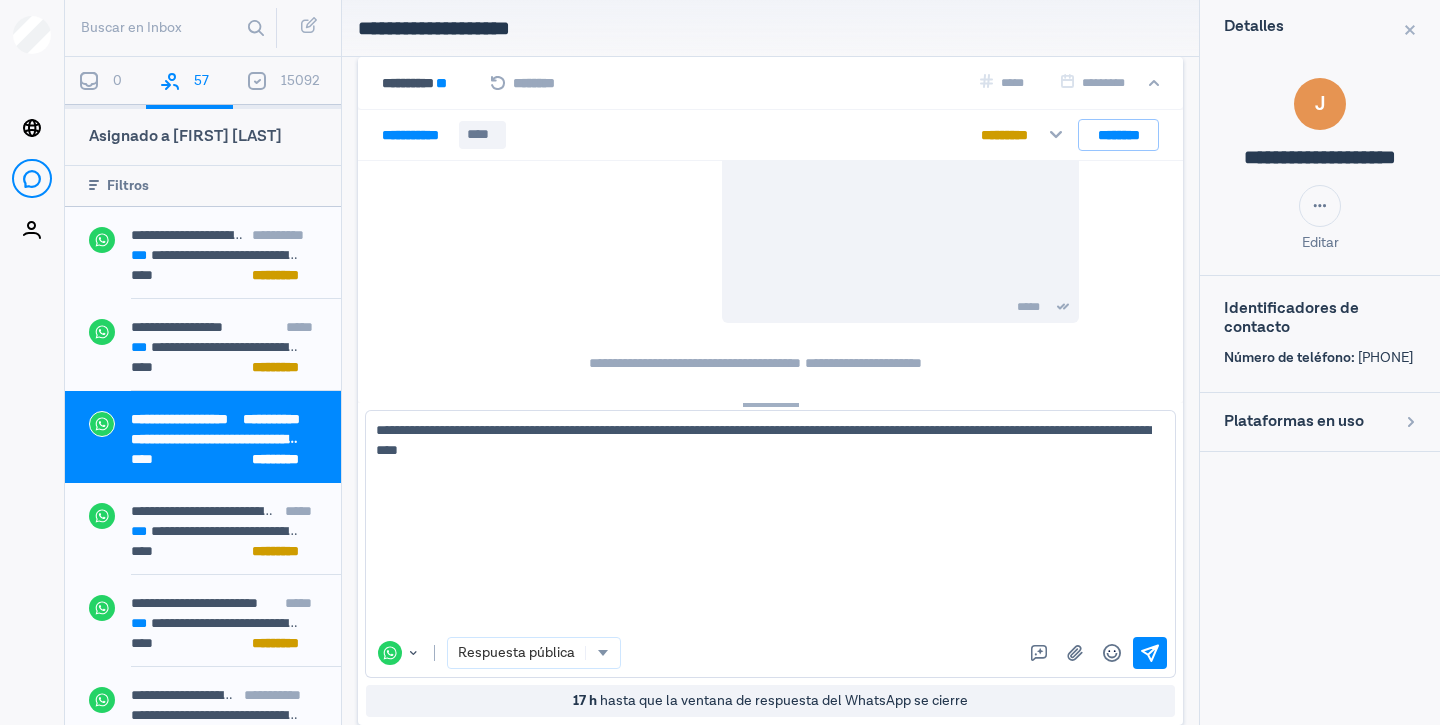 type 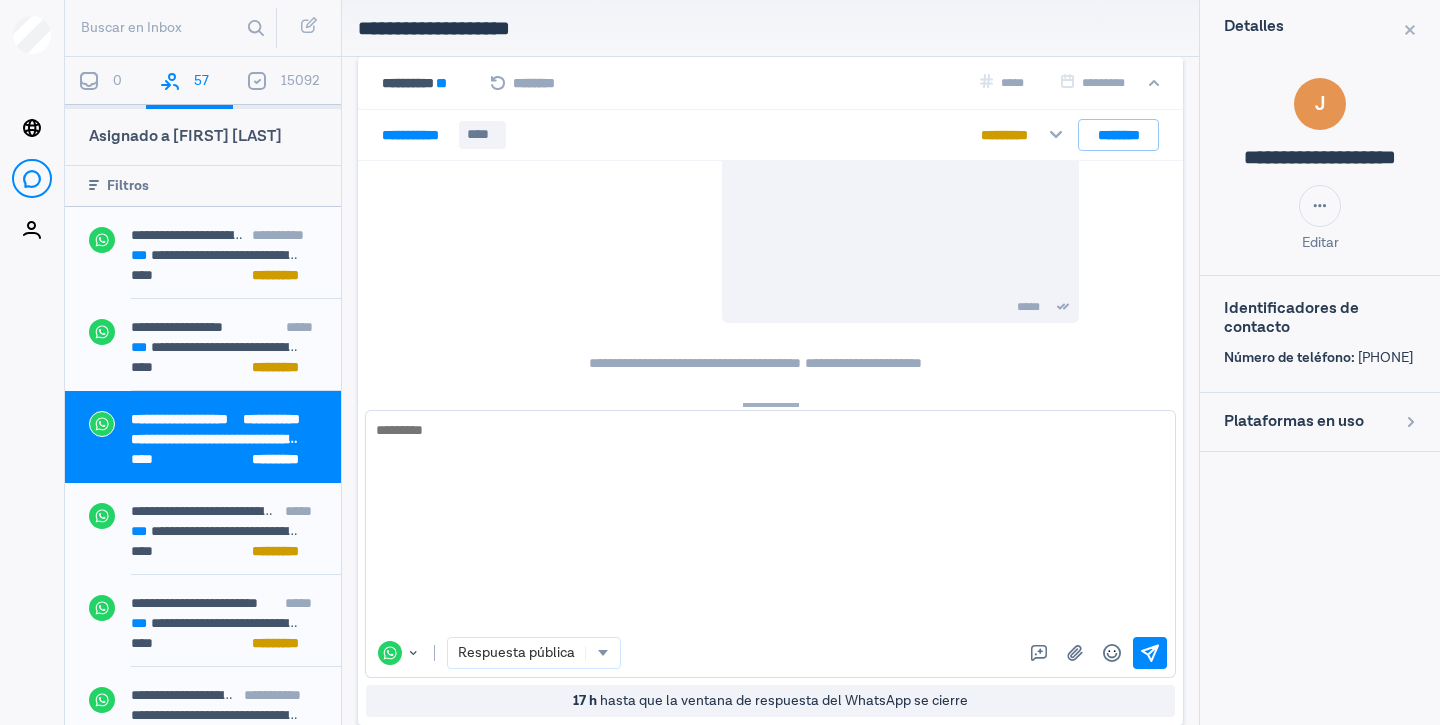 scroll, scrollTop: 3987, scrollLeft: 0, axis: vertical 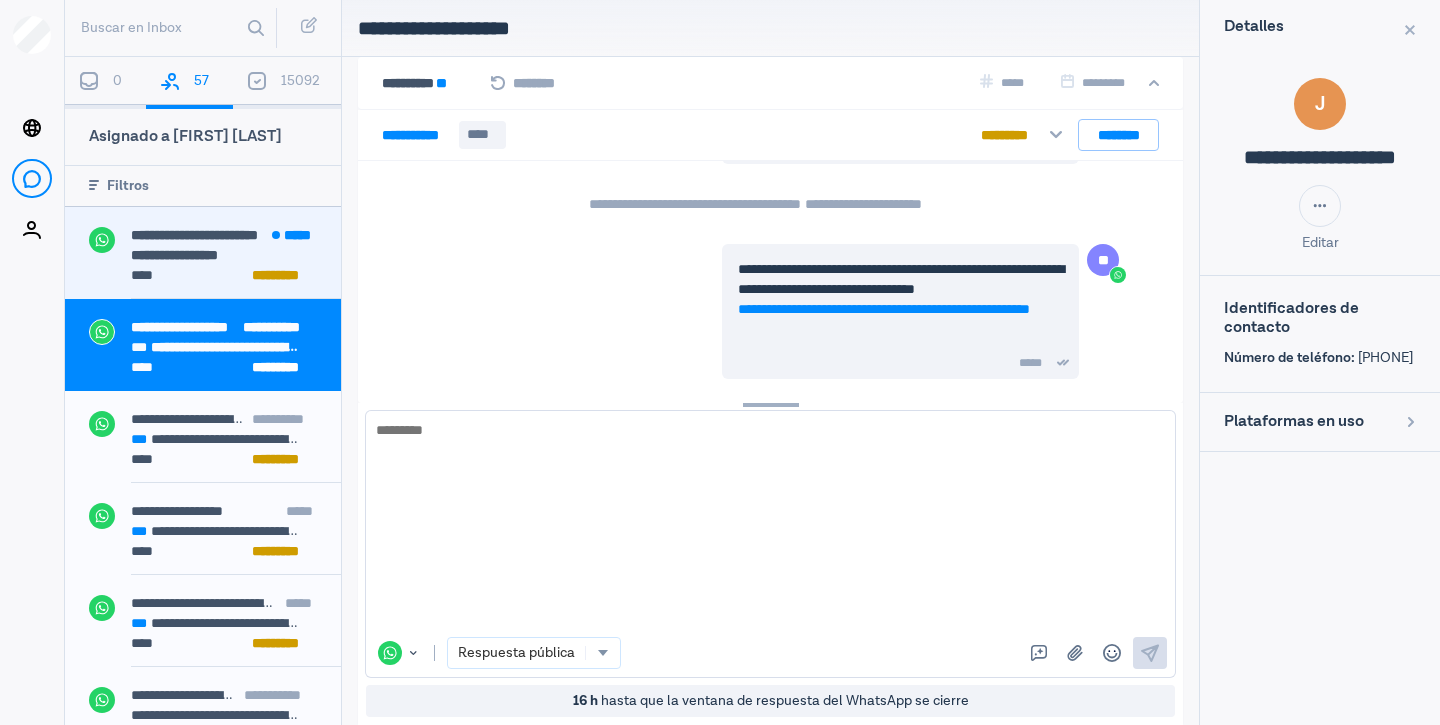 click on "**********" at bounding box center [216, 255] 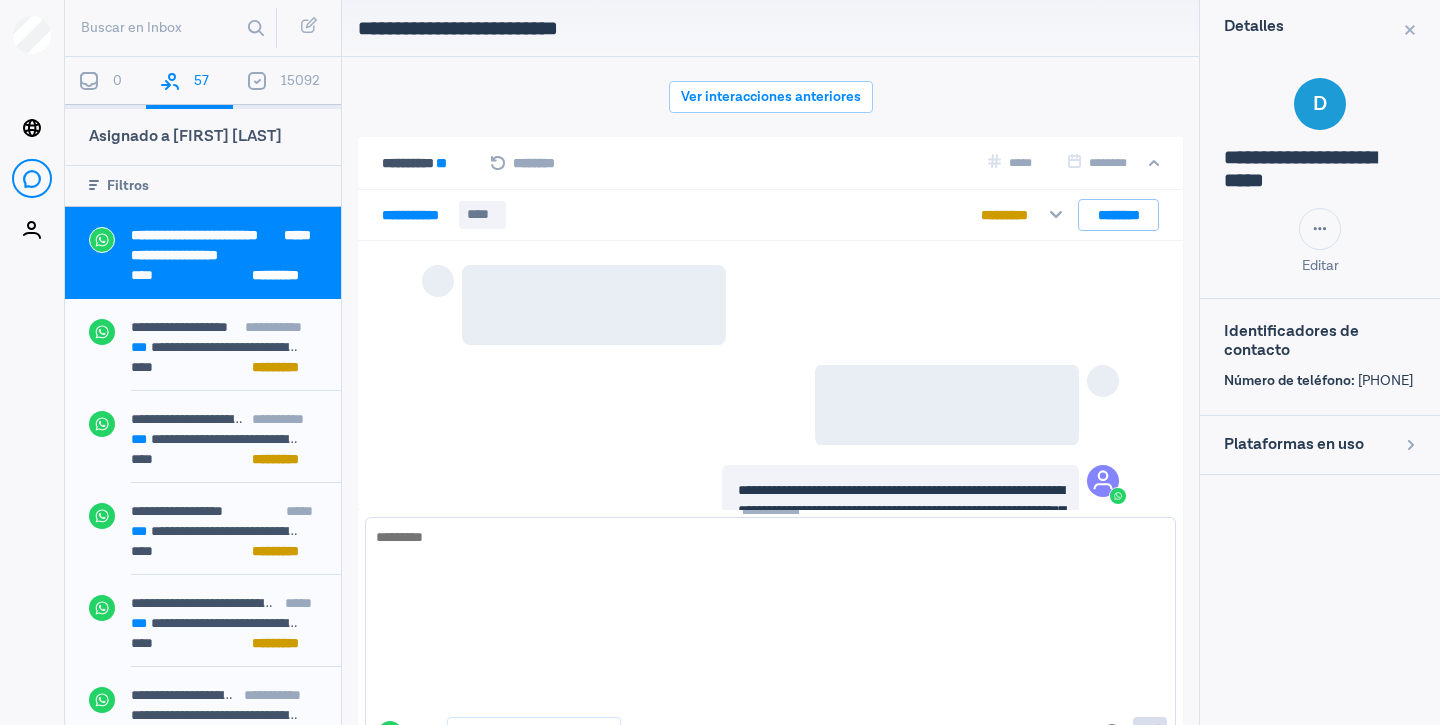 scroll, scrollTop: 1957, scrollLeft: 0, axis: vertical 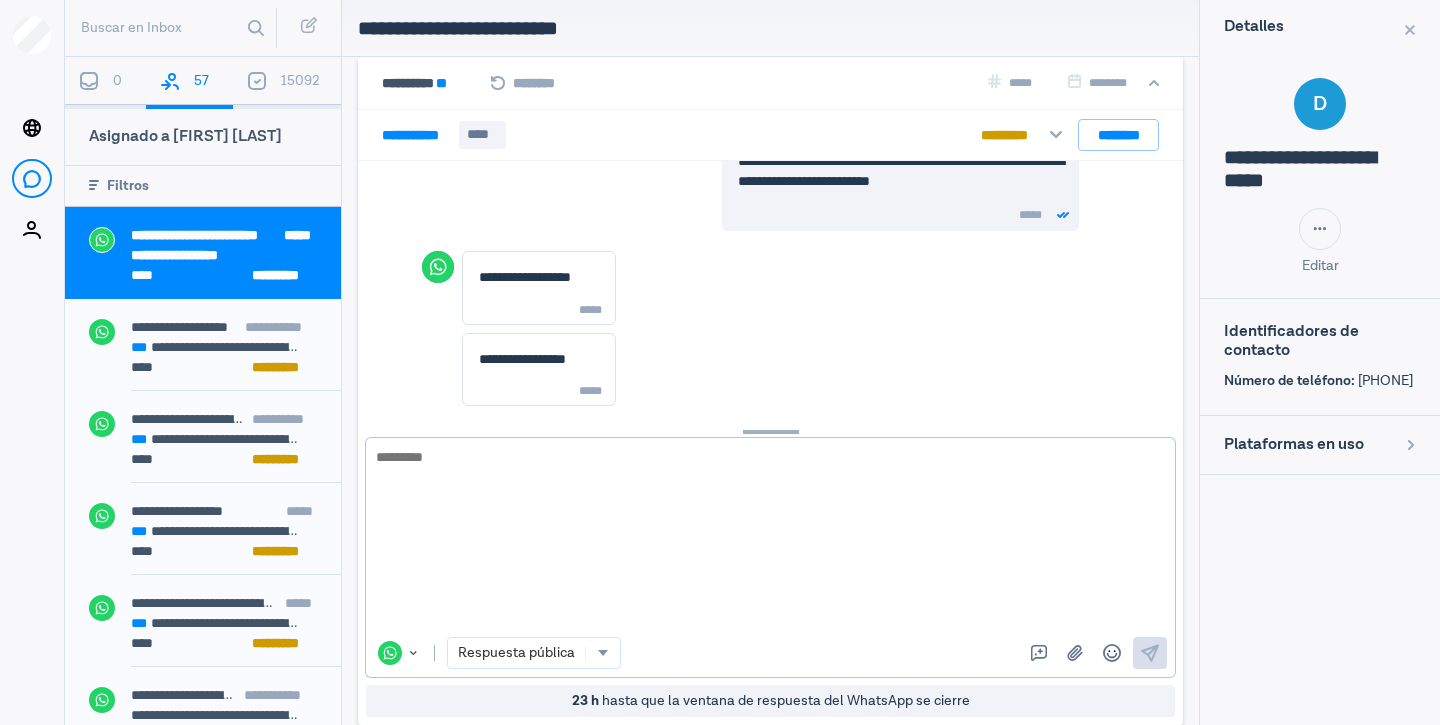 click at bounding box center [770, 537] 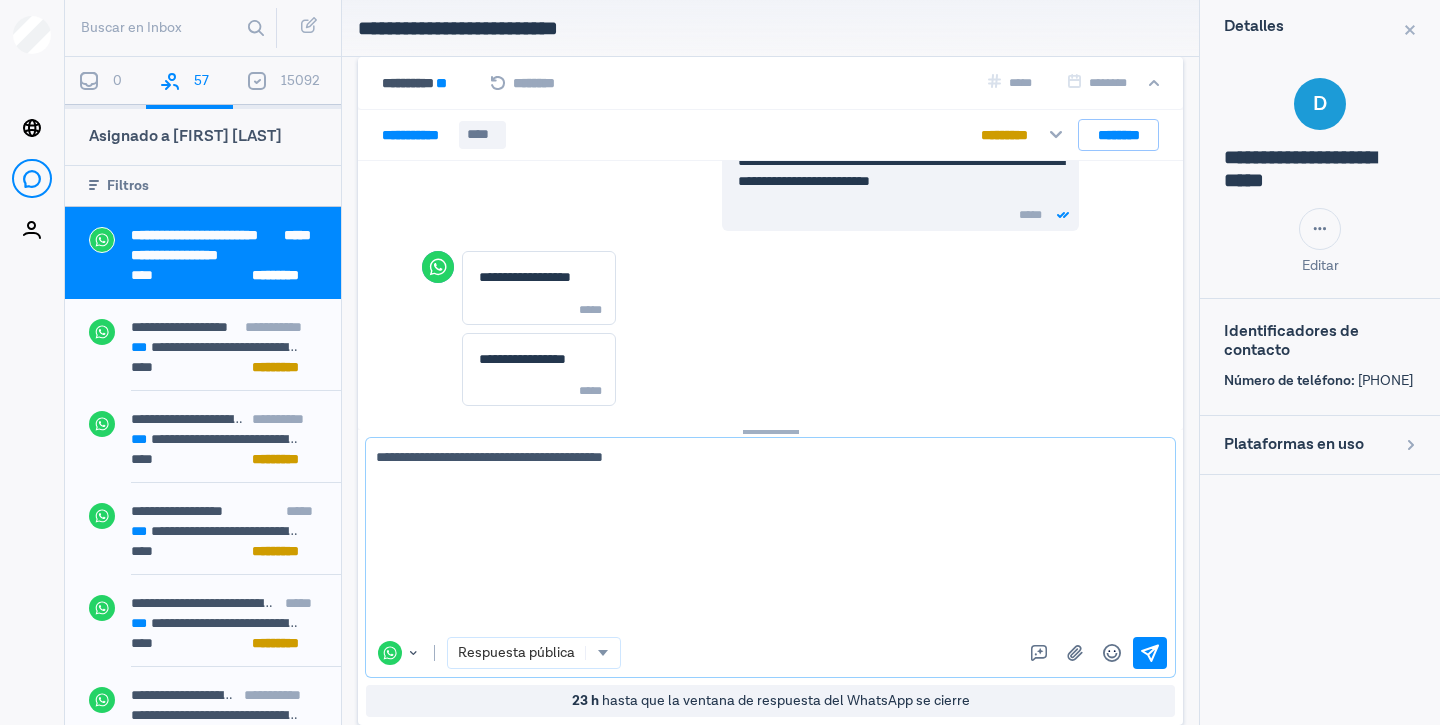 type on "**********" 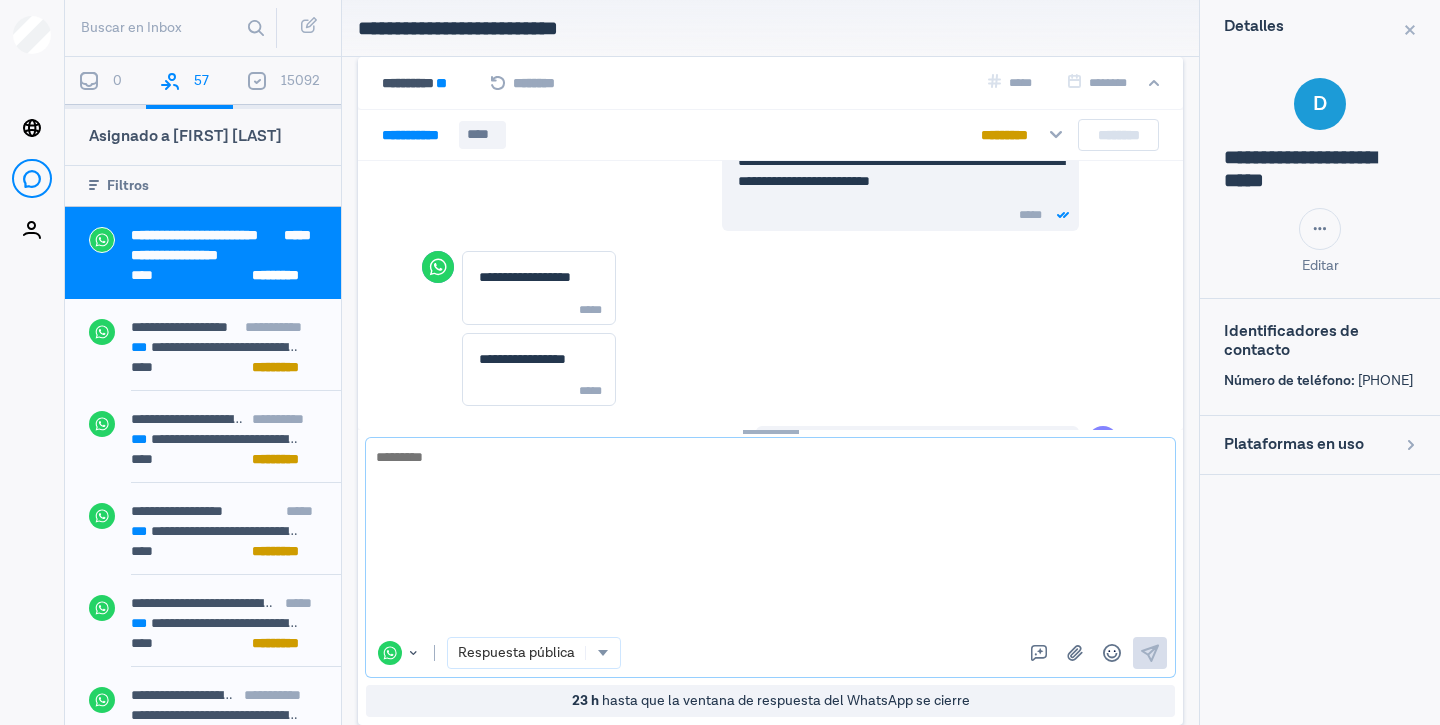 scroll, scrollTop: 2053, scrollLeft: 0, axis: vertical 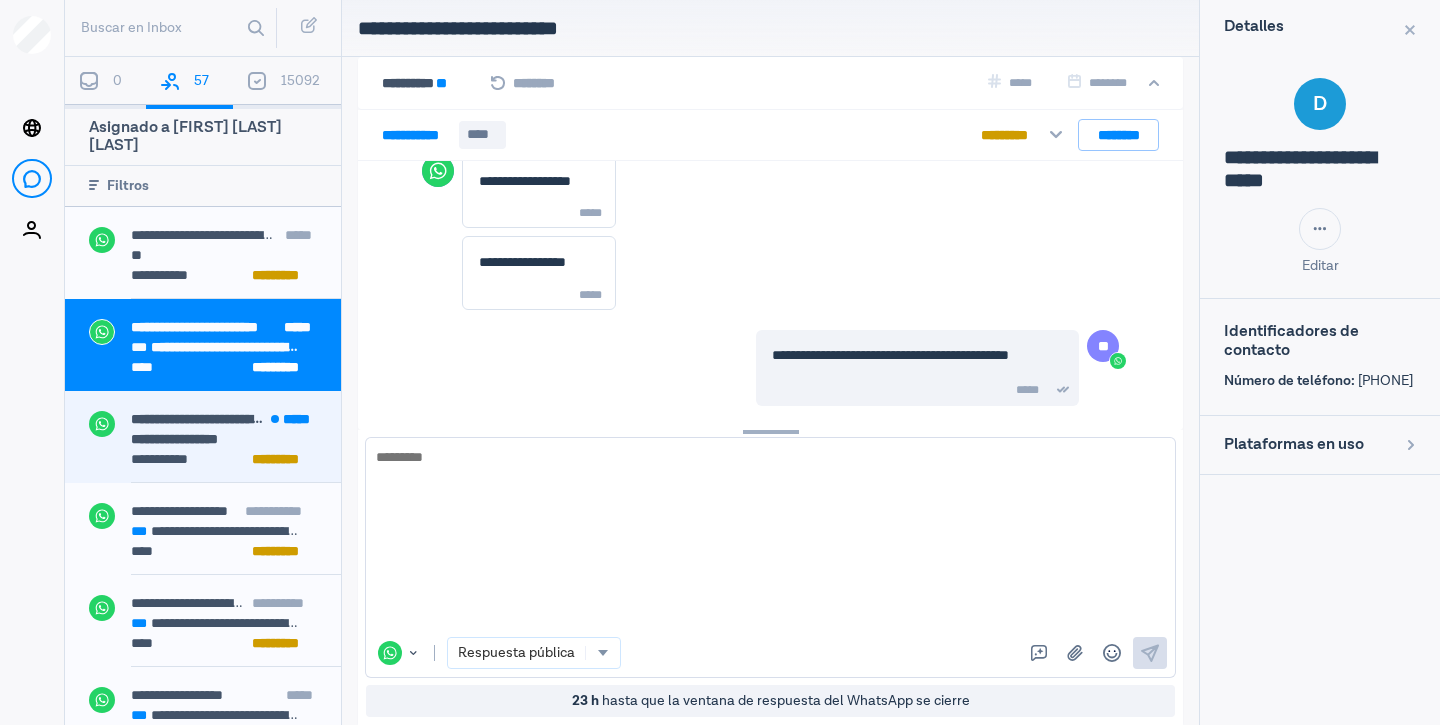 click on "**********" at bounding box center [203, 437] 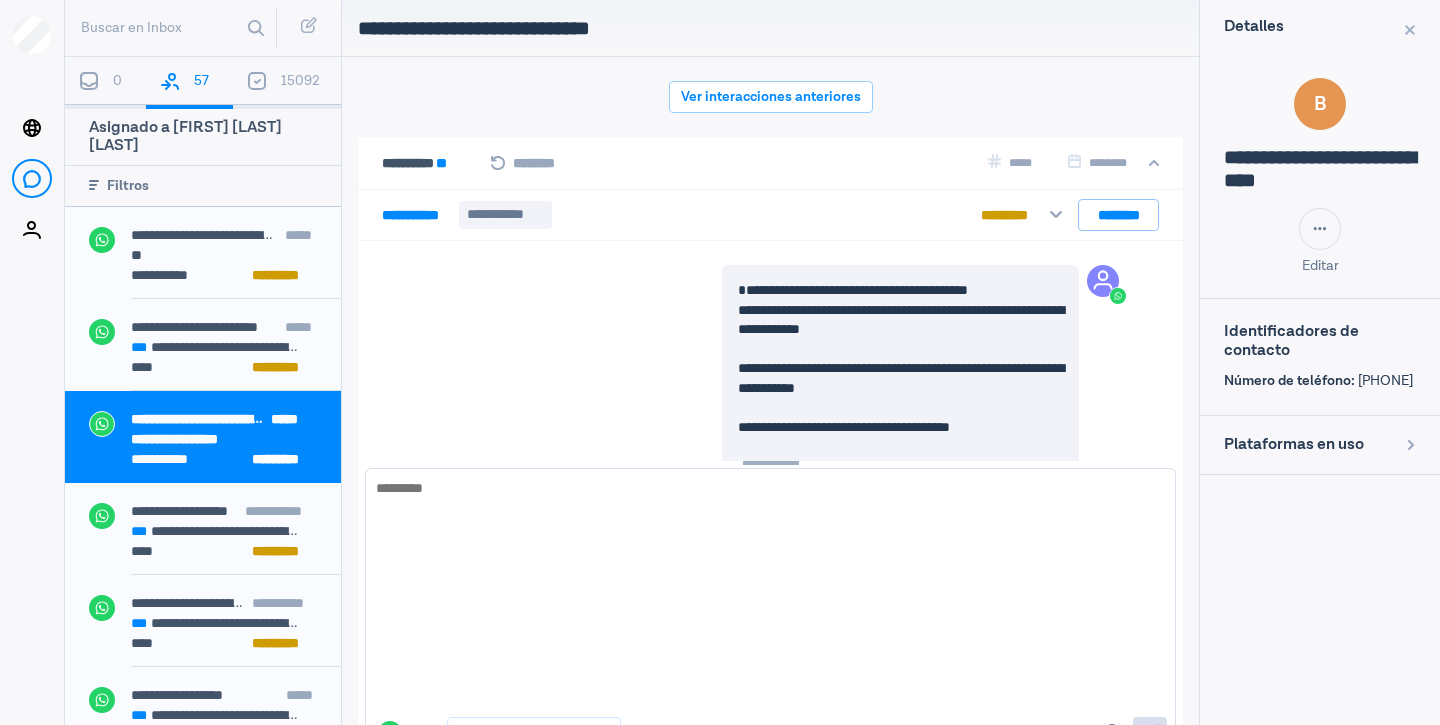 scroll, scrollTop: 80, scrollLeft: 0, axis: vertical 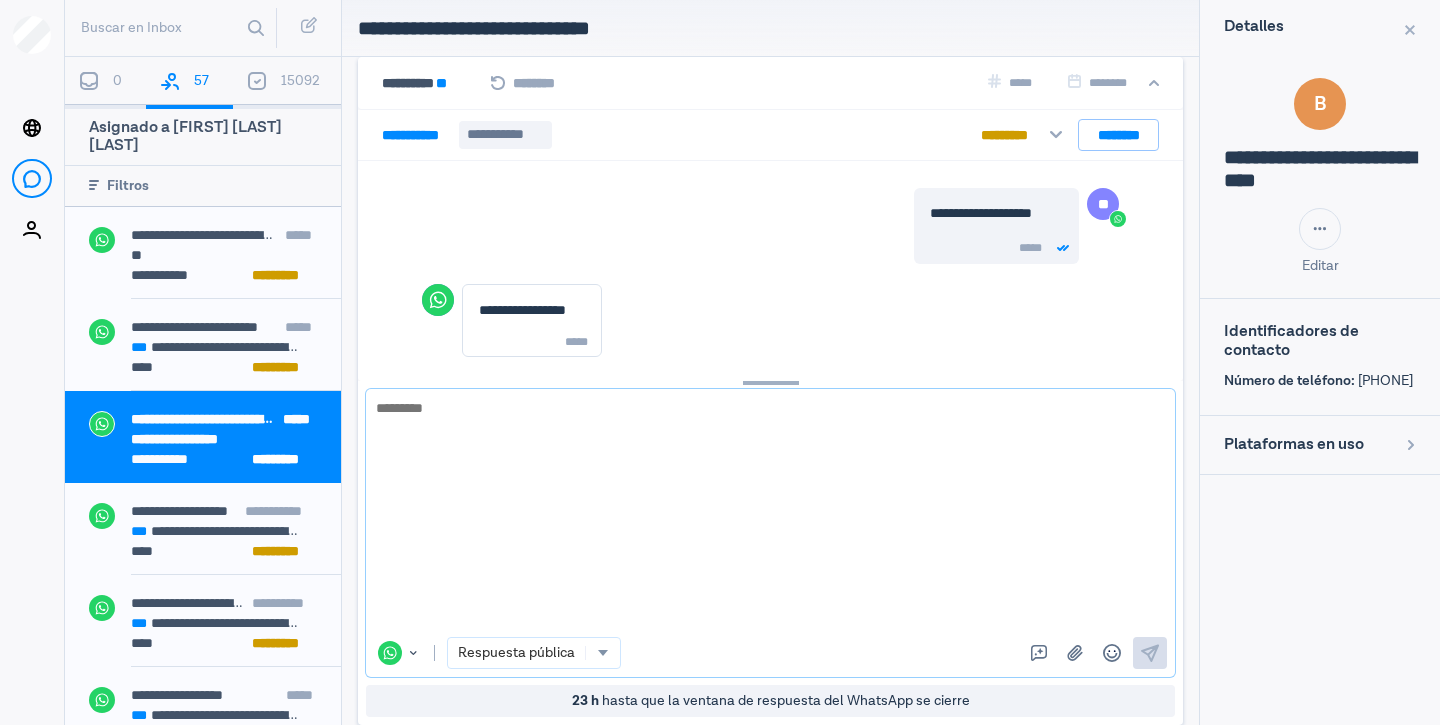click at bounding box center [770, 513] 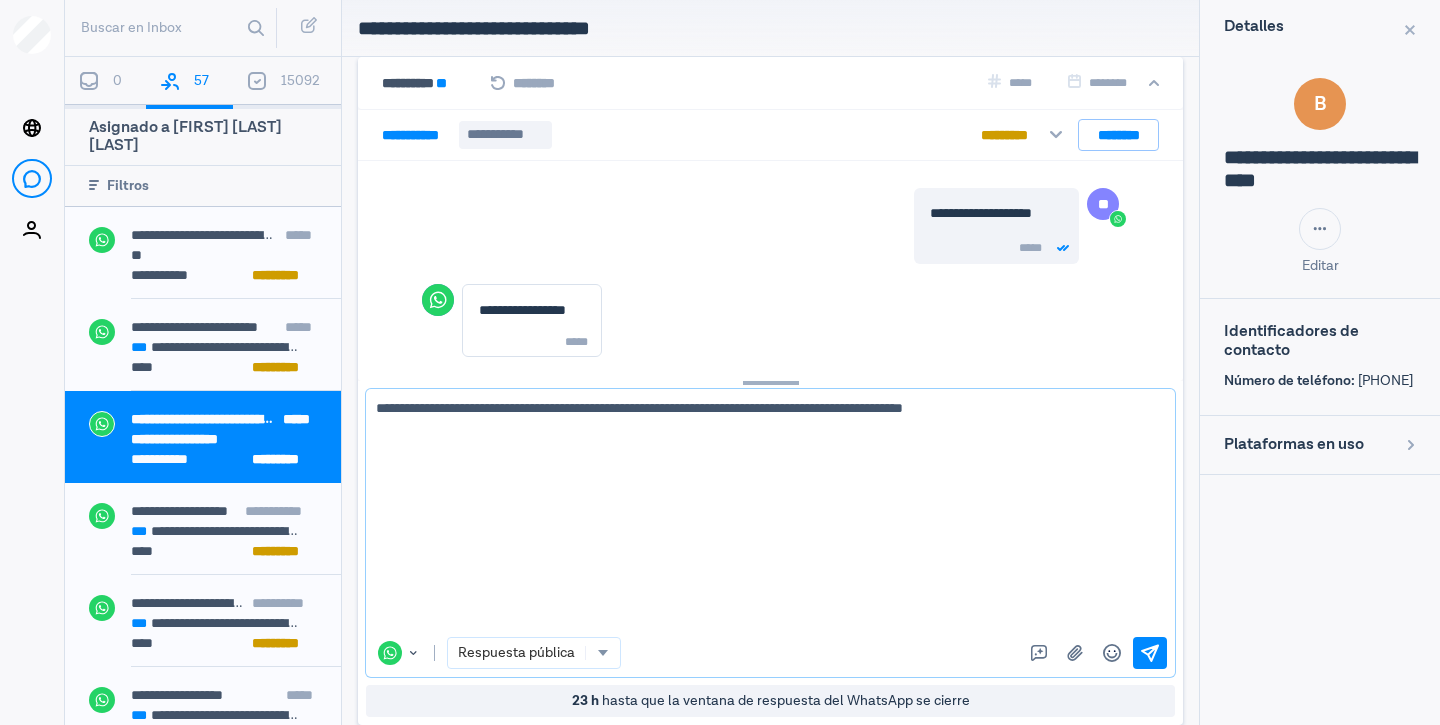 type on "**********" 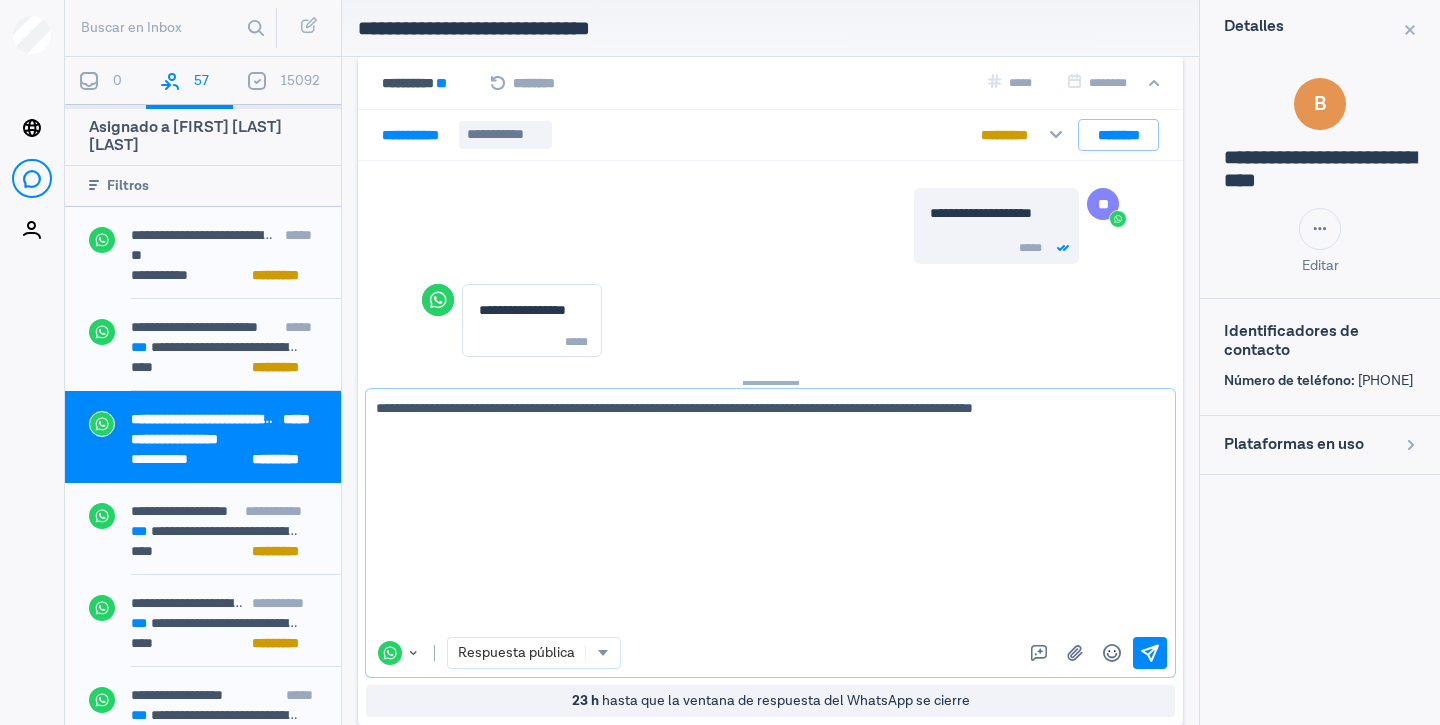 click on "**********" at bounding box center (763, 513) 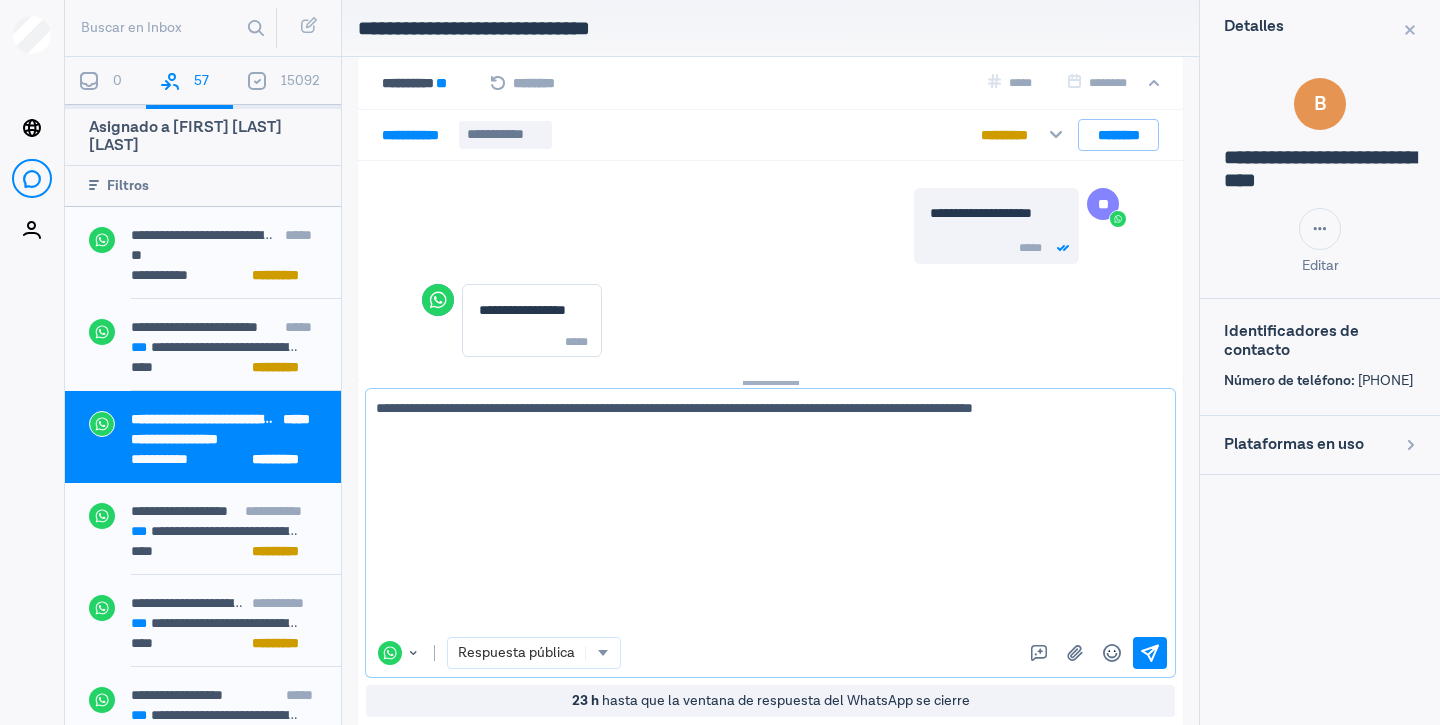 click on "dígitos" at bounding box center (0, 0) 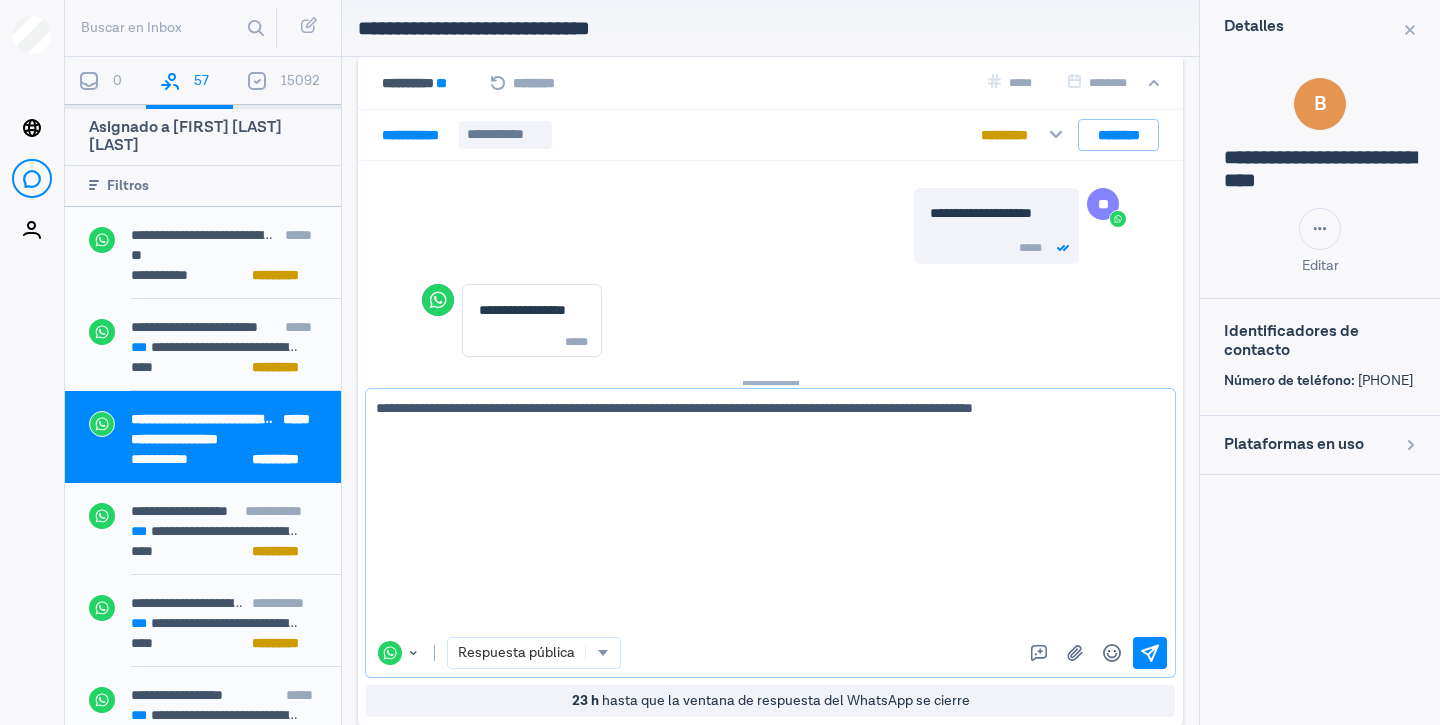 click on "**********" at bounding box center (763, 513) 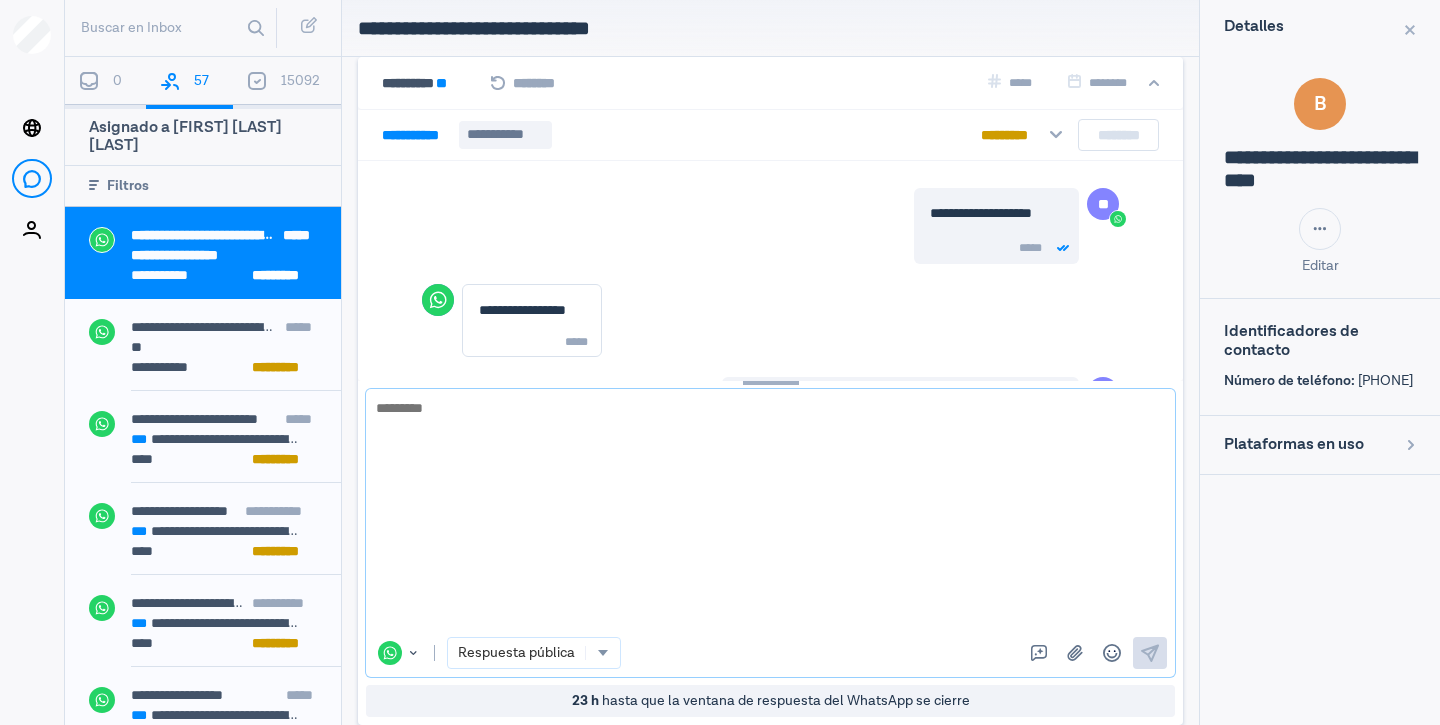 scroll, scrollTop: 1386, scrollLeft: 0, axis: vertical 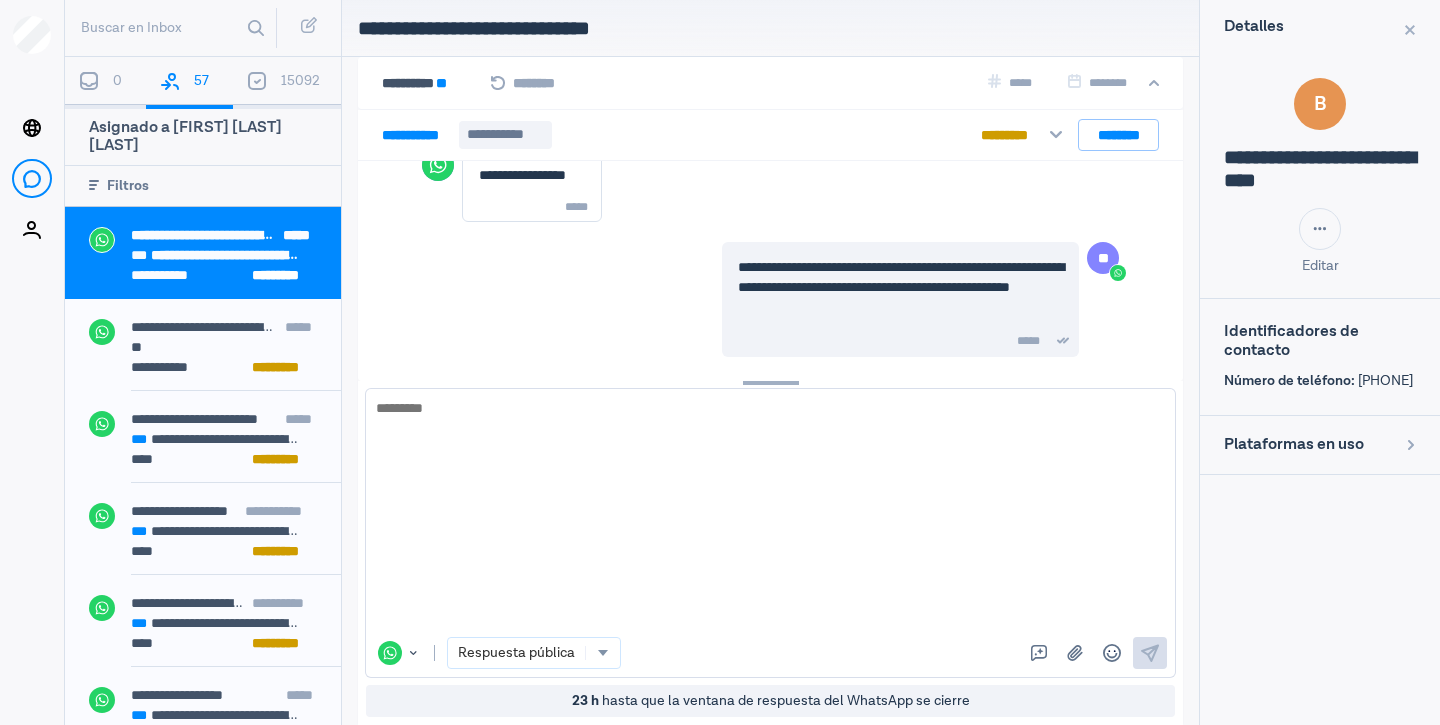 click on "Inicio Tickets Contactos" at bounding box center (32, 362) 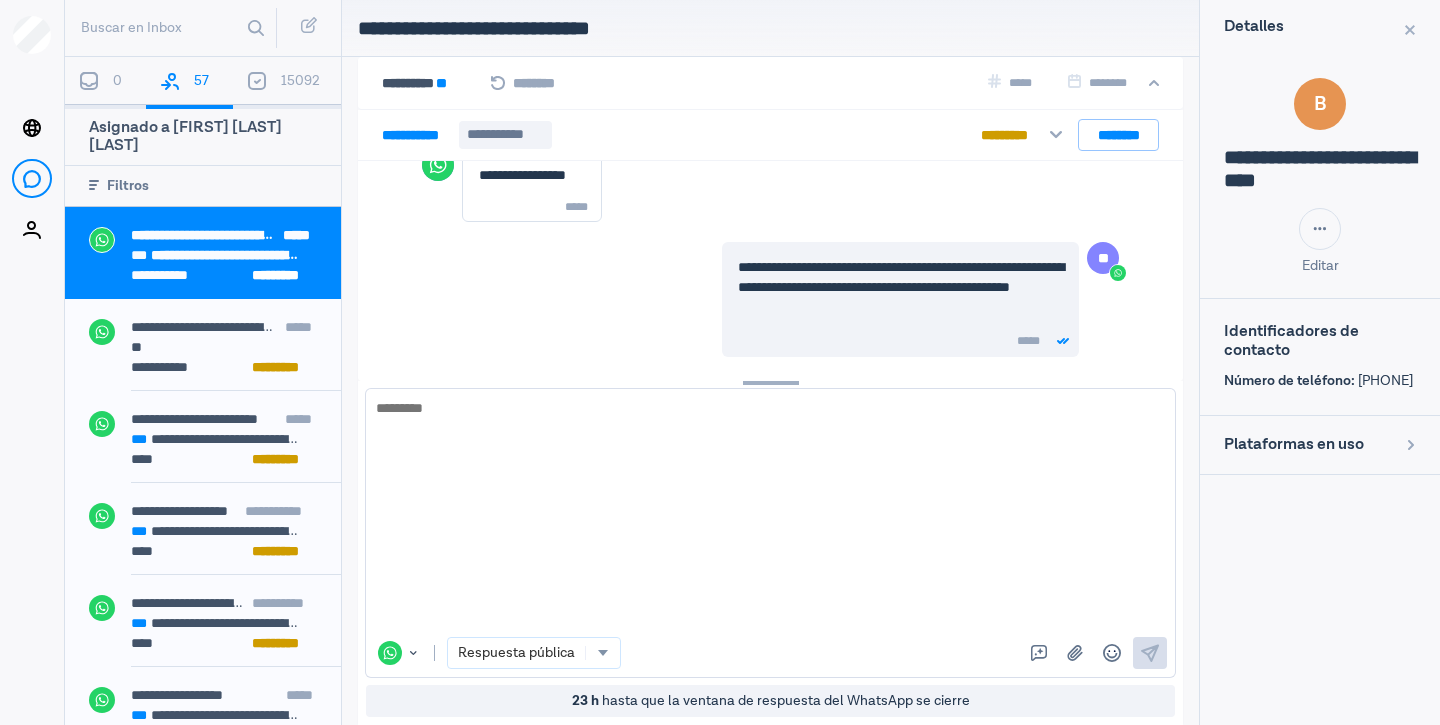 scroll, scrollTop: 1480, scrollLeft: 0, axis: vertical 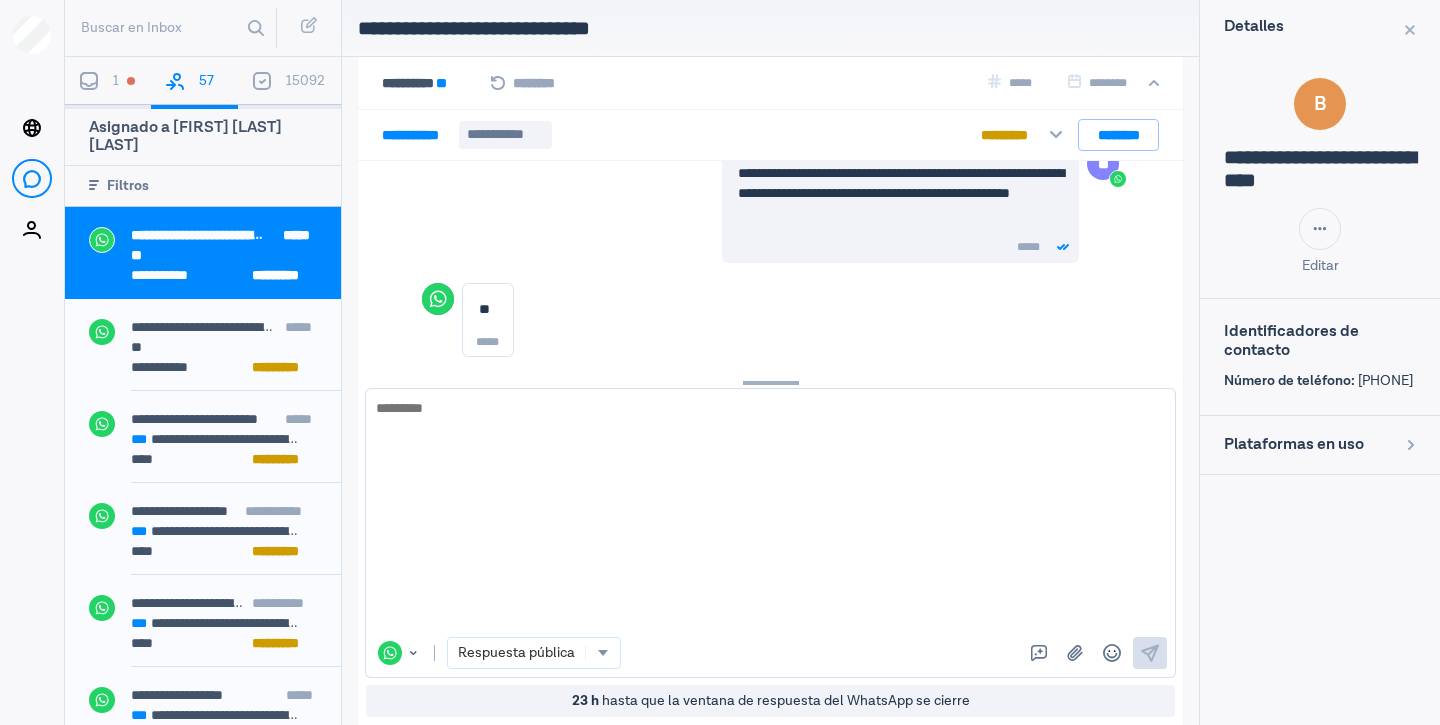 click on "1" at bounding box center [108, 83] 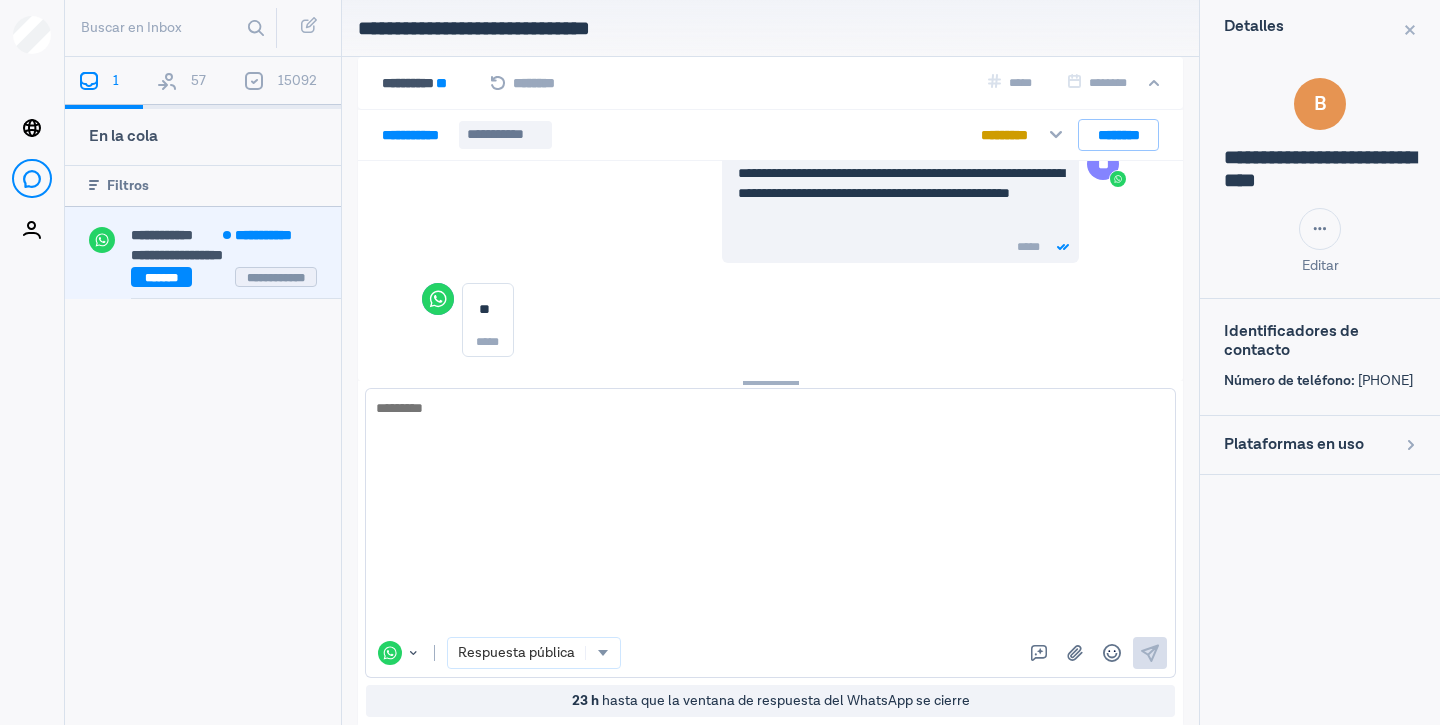 click on "**********" at bounding box center (224, 255) 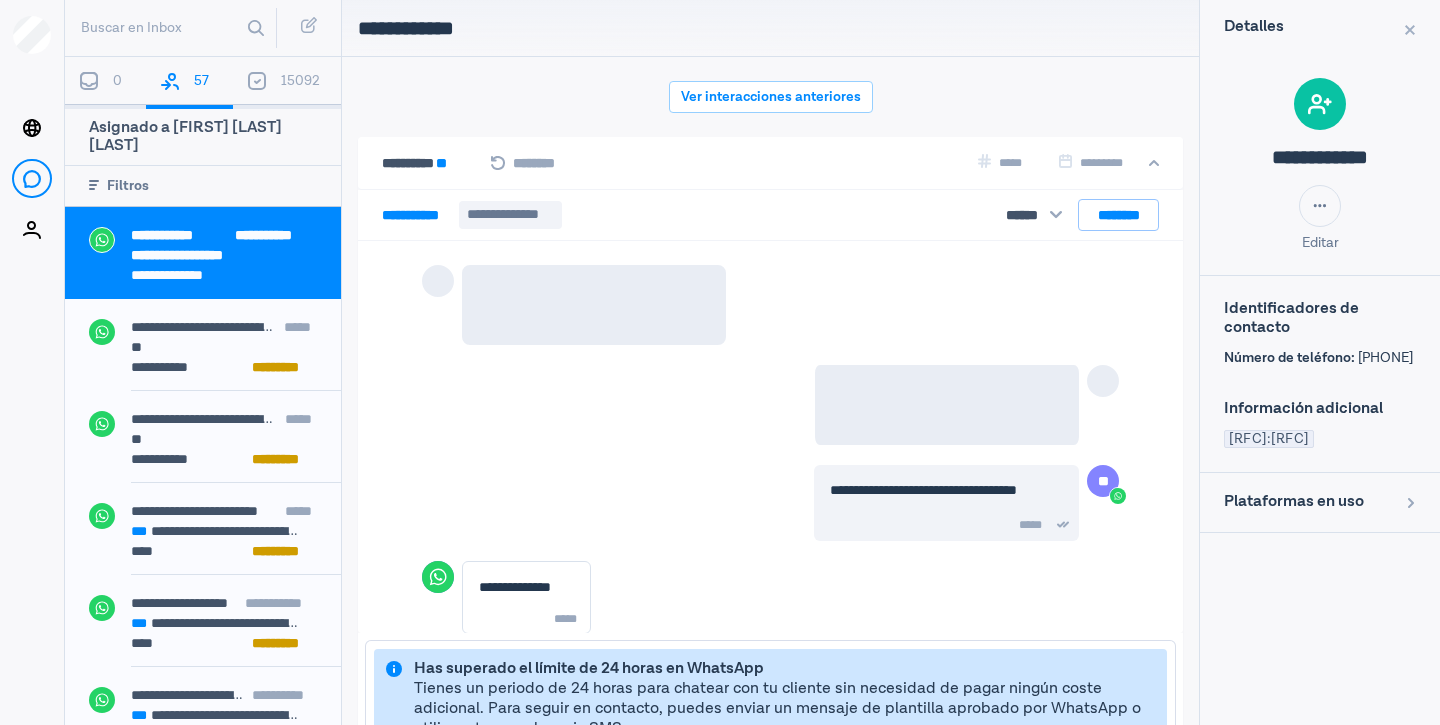 scroll, scrollTop: 2270, scrollLeft: 0, axis: vertical 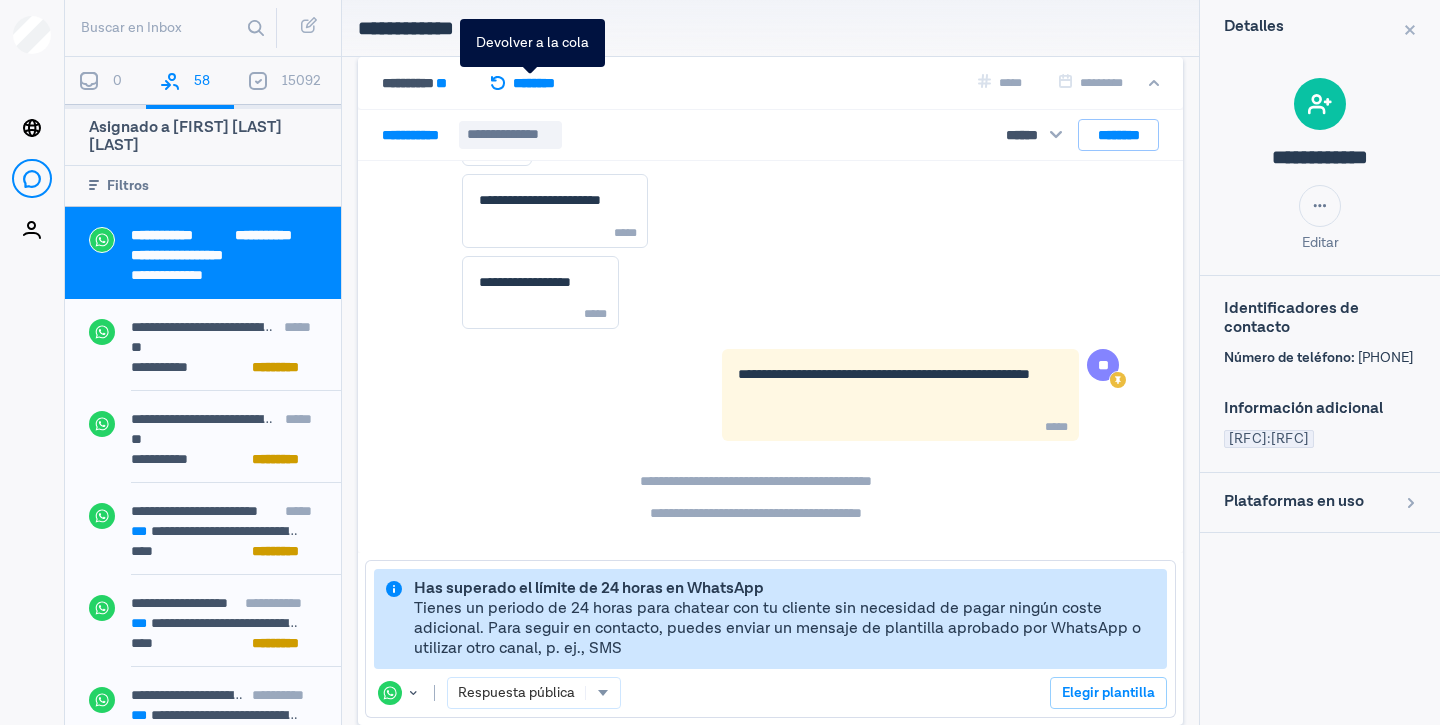 click on "********" at bounding box center (530, 83) 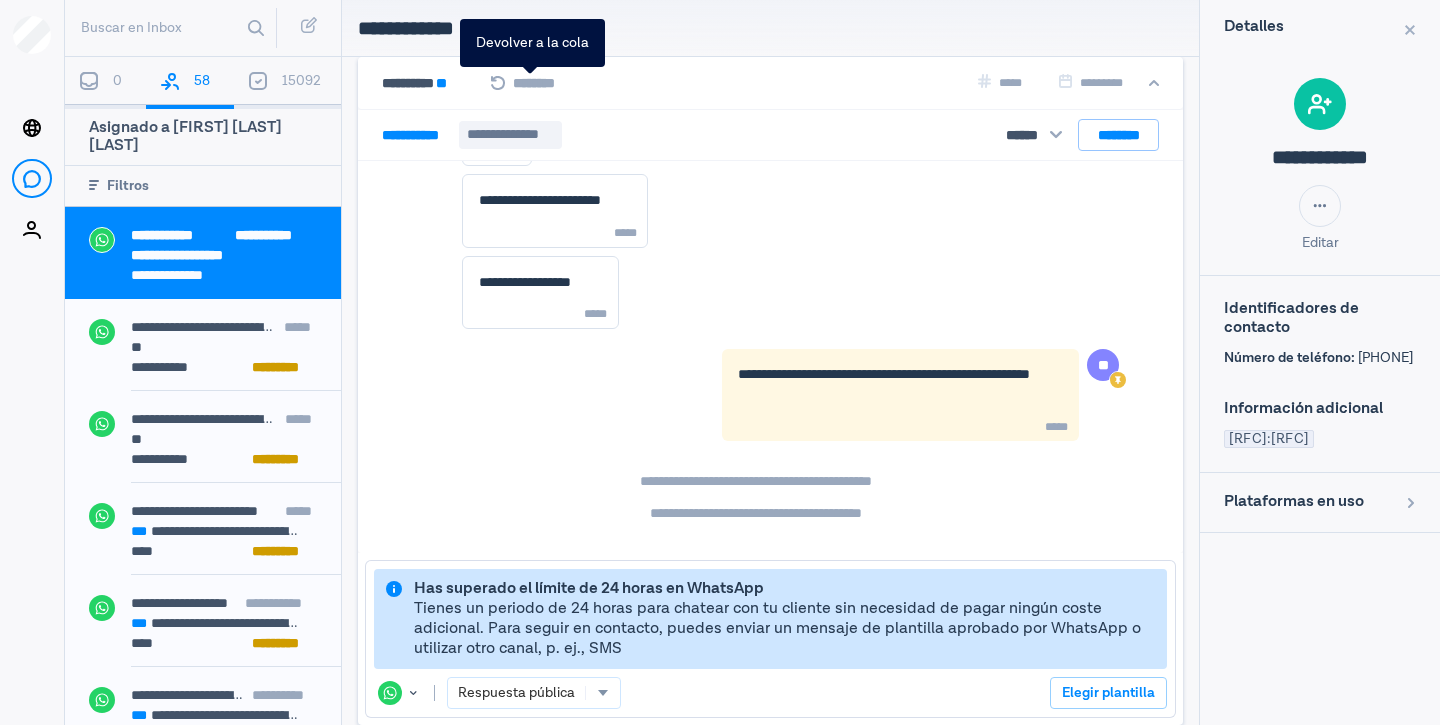 scroll, scrollTop: 2104, scrollLeft: 0, axis: vertical 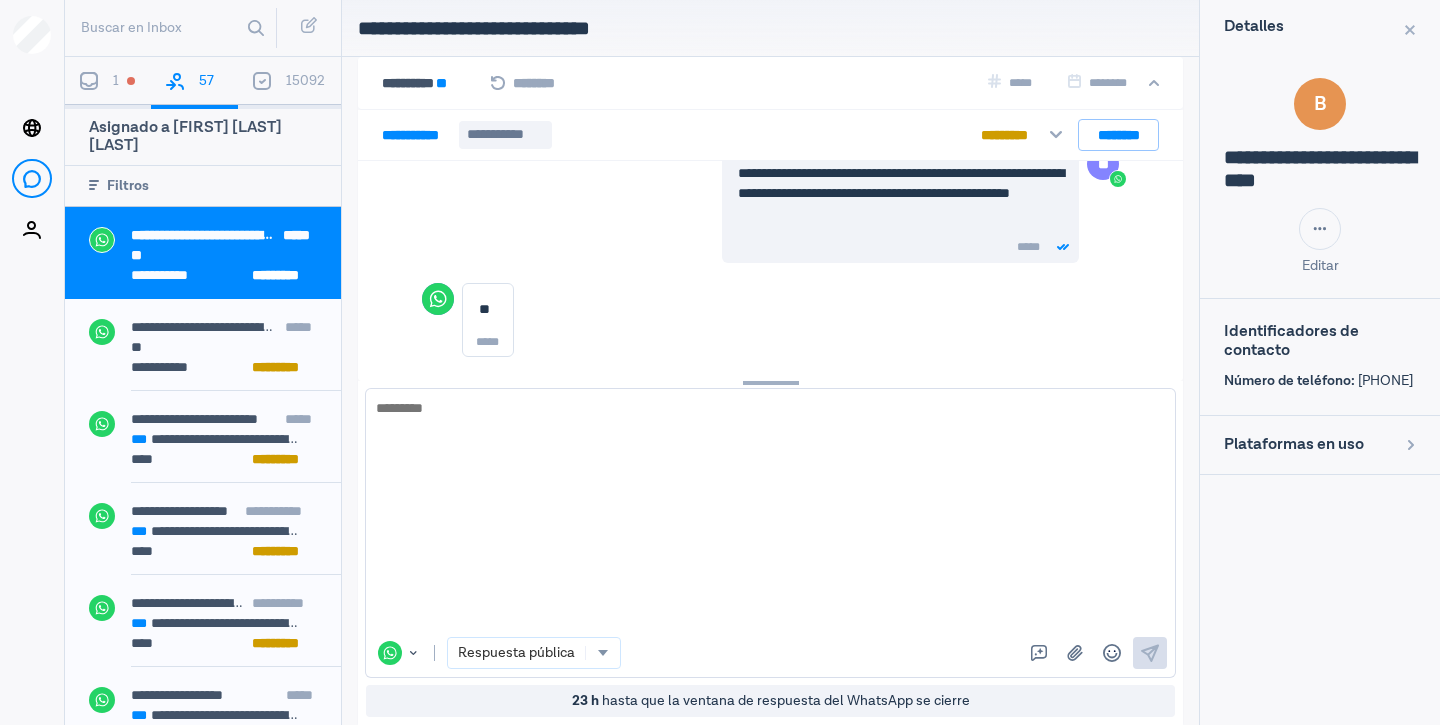 click on "1" at bounding box center (108, 83) 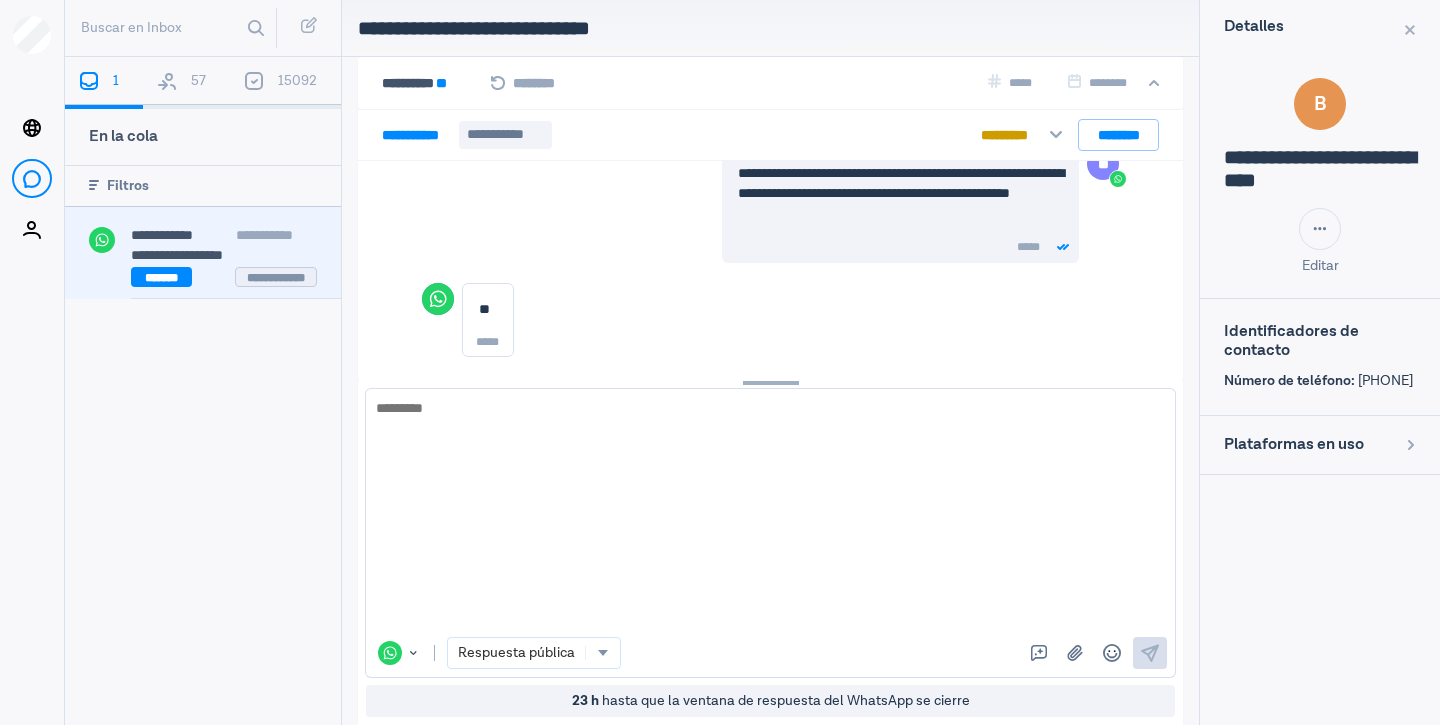 click on "**********" at bounding box center [276, 235] 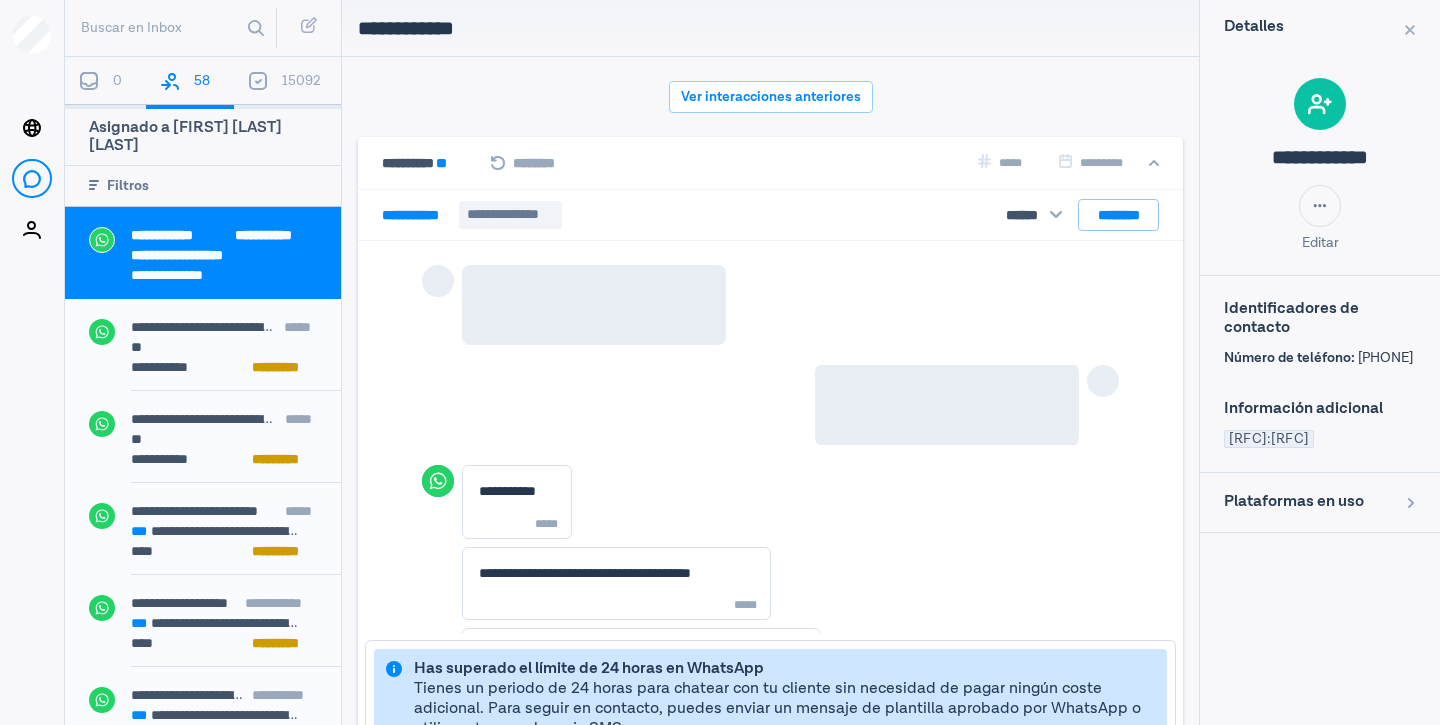 scroll, scrollTop: 80, scrollLeft: 0, axis: vertical 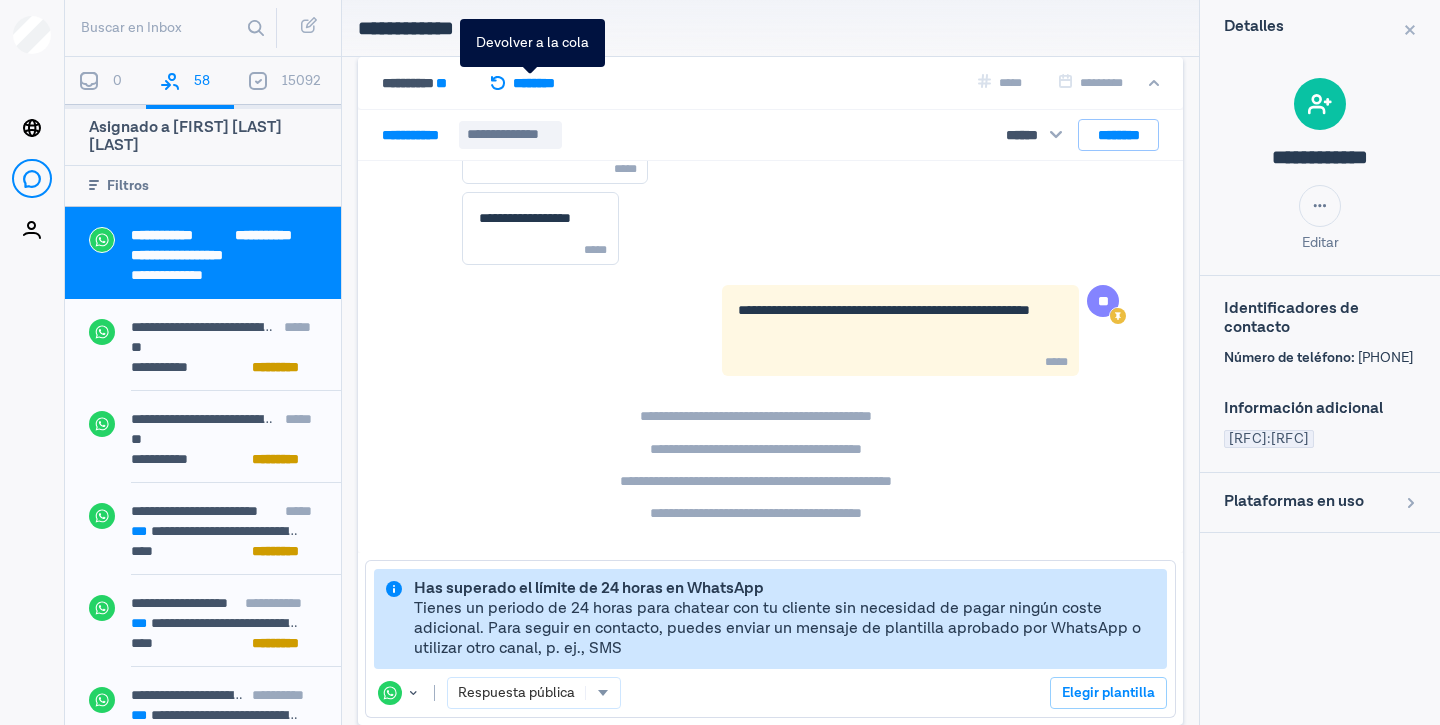 click on "********" at bounding box center (530, 83) 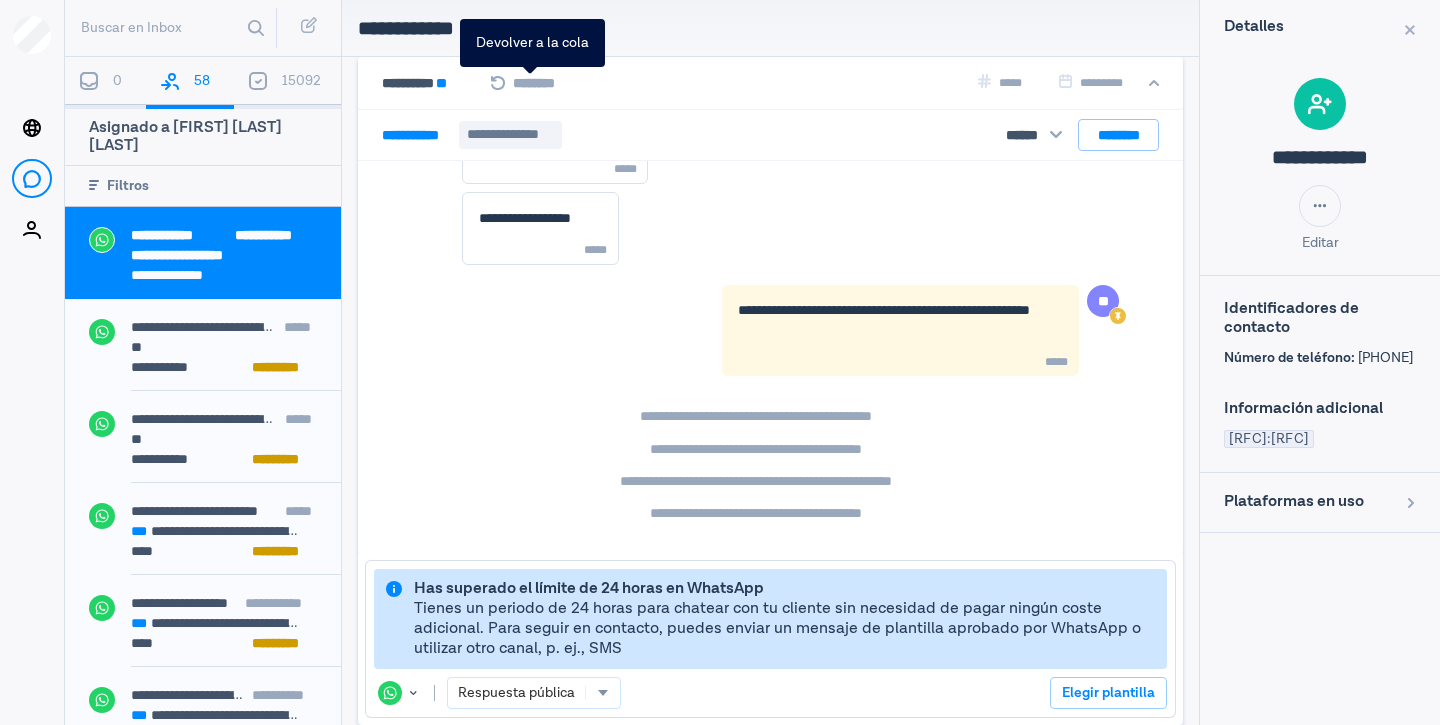 scroll, scrollTop: 1991, scrollLeft: 0, axis: vertical 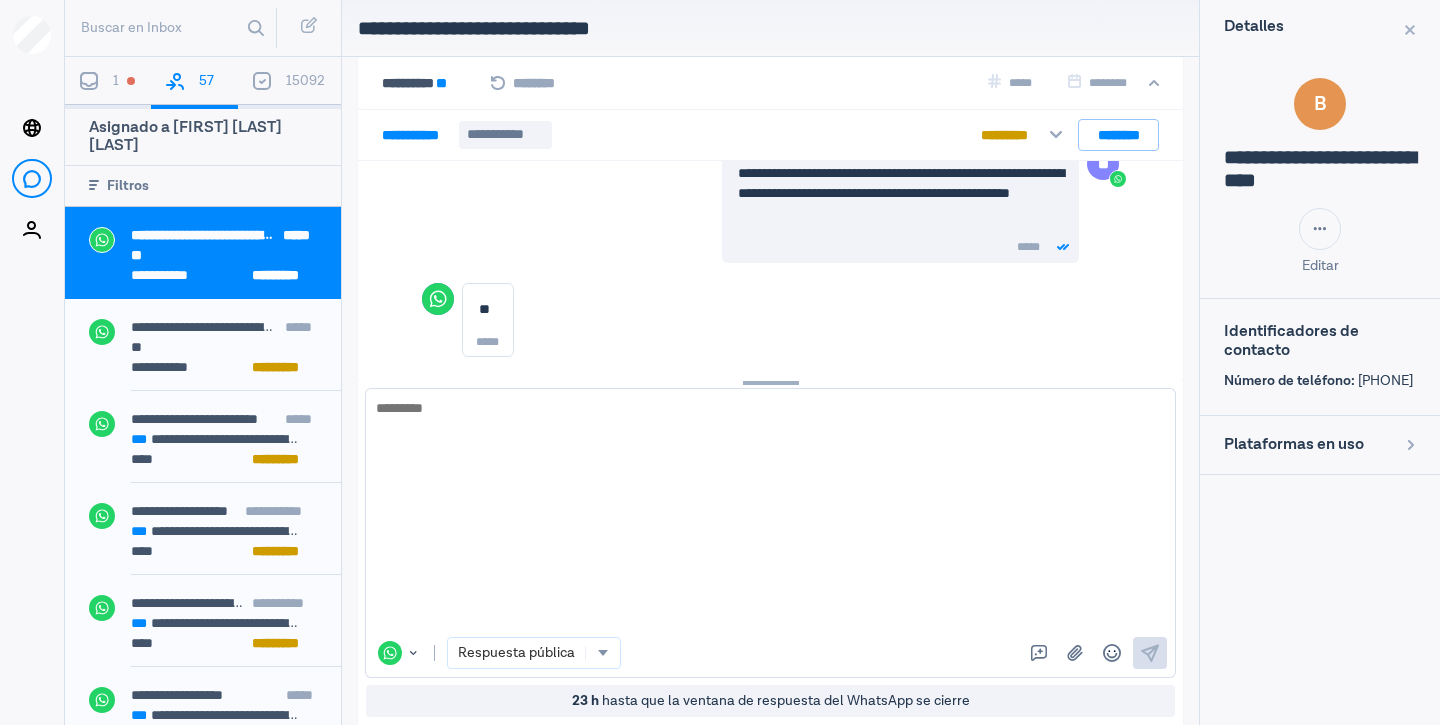 click on "1" at bounding box center (108, 83) 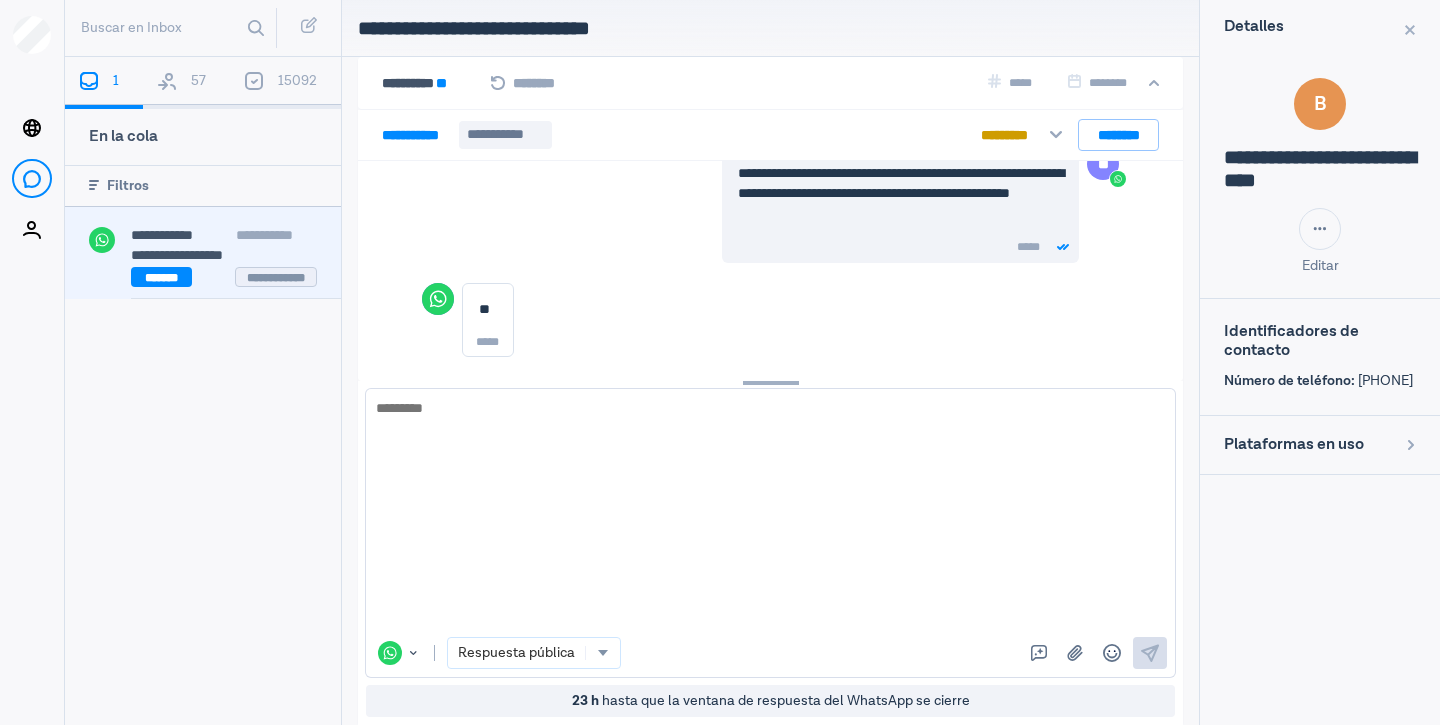 click on "**********" at bounding box center (224, 255) 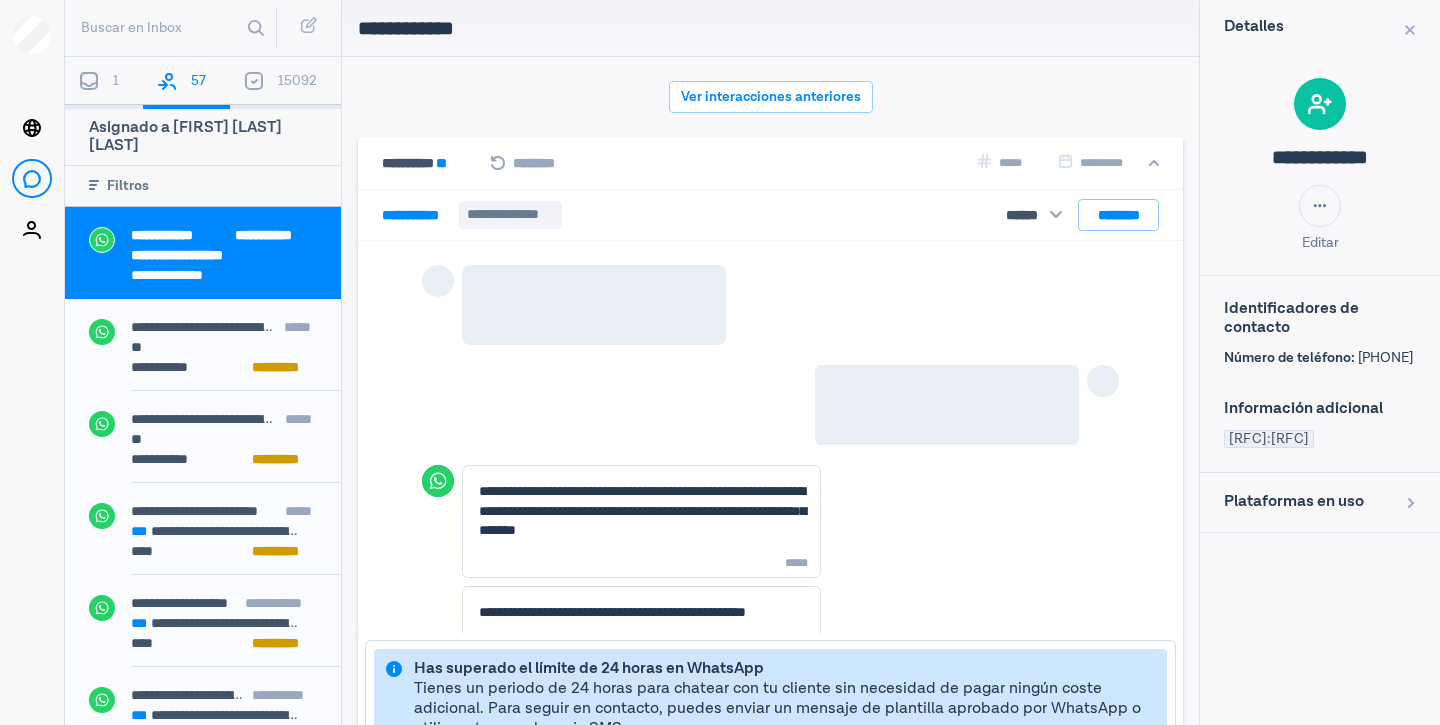 scroll, scrollTop: 2058, scrollLeft: 0, axis: vertical 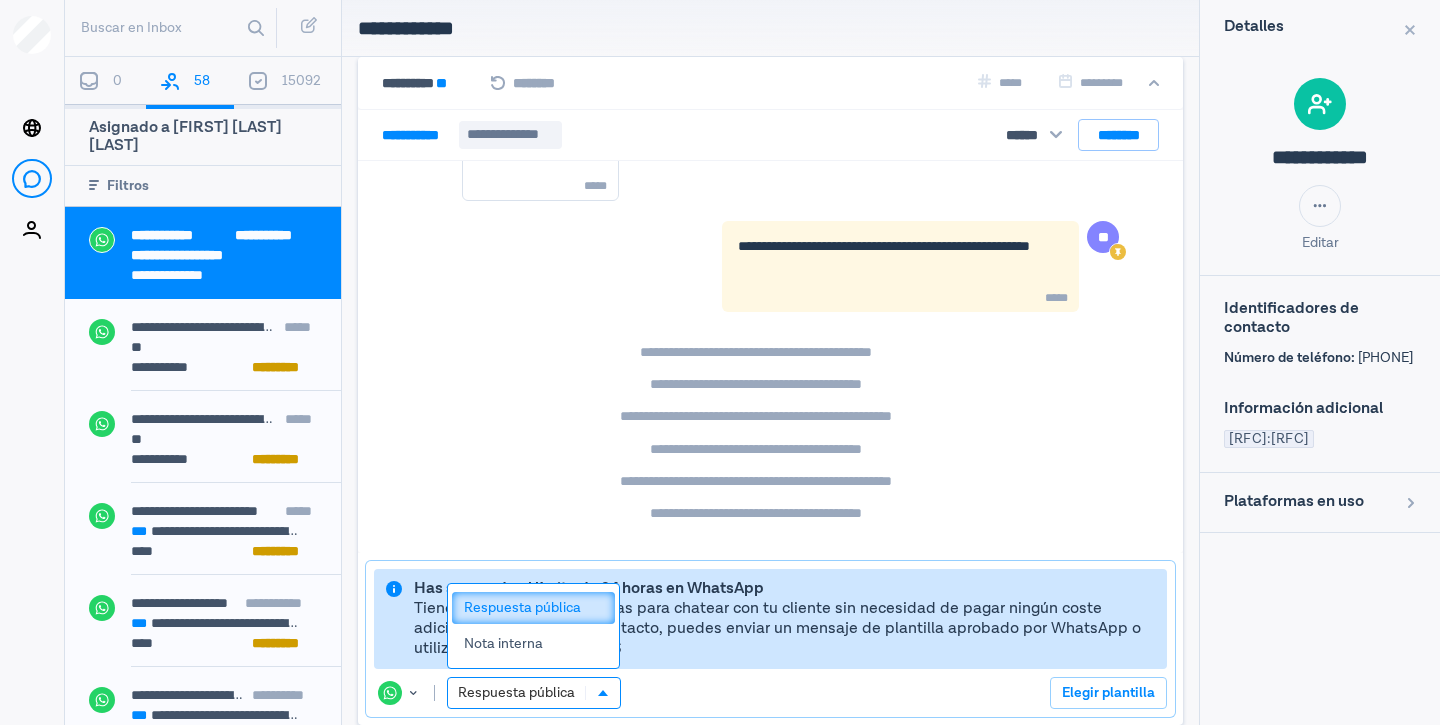 click on "Respuesta pública" at bounding box center (516, 693) 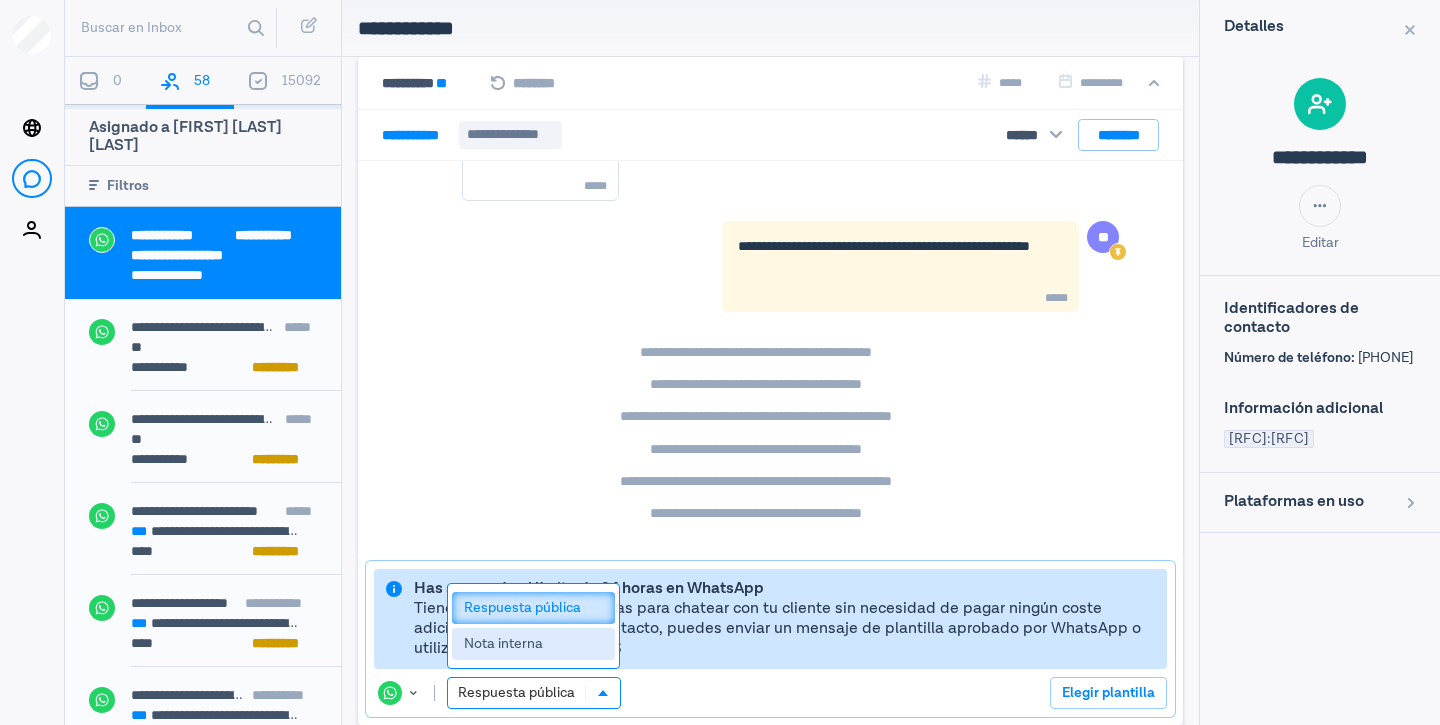 click on "Nota interna" at bounding box center (533, 644) 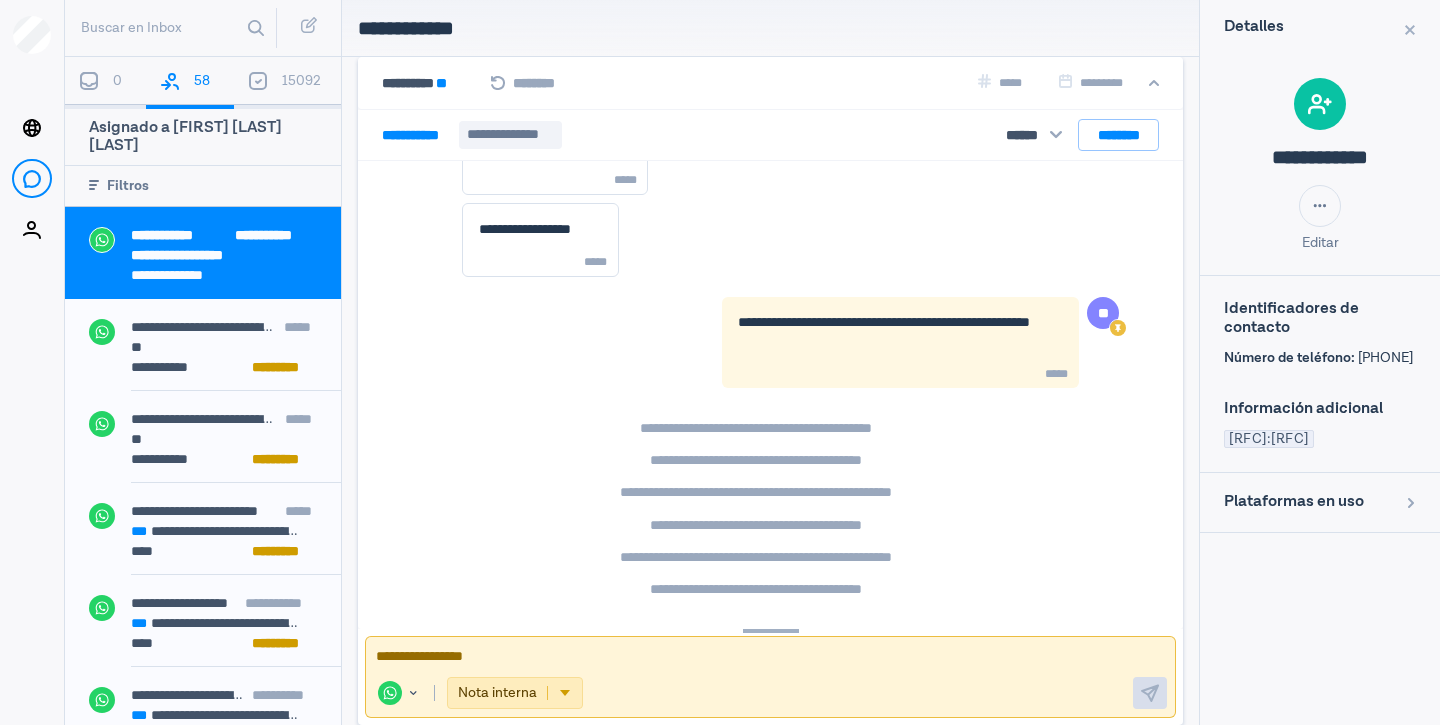 scroll, scrollTop: 1982, scrollLeft: 0, axis: vertical 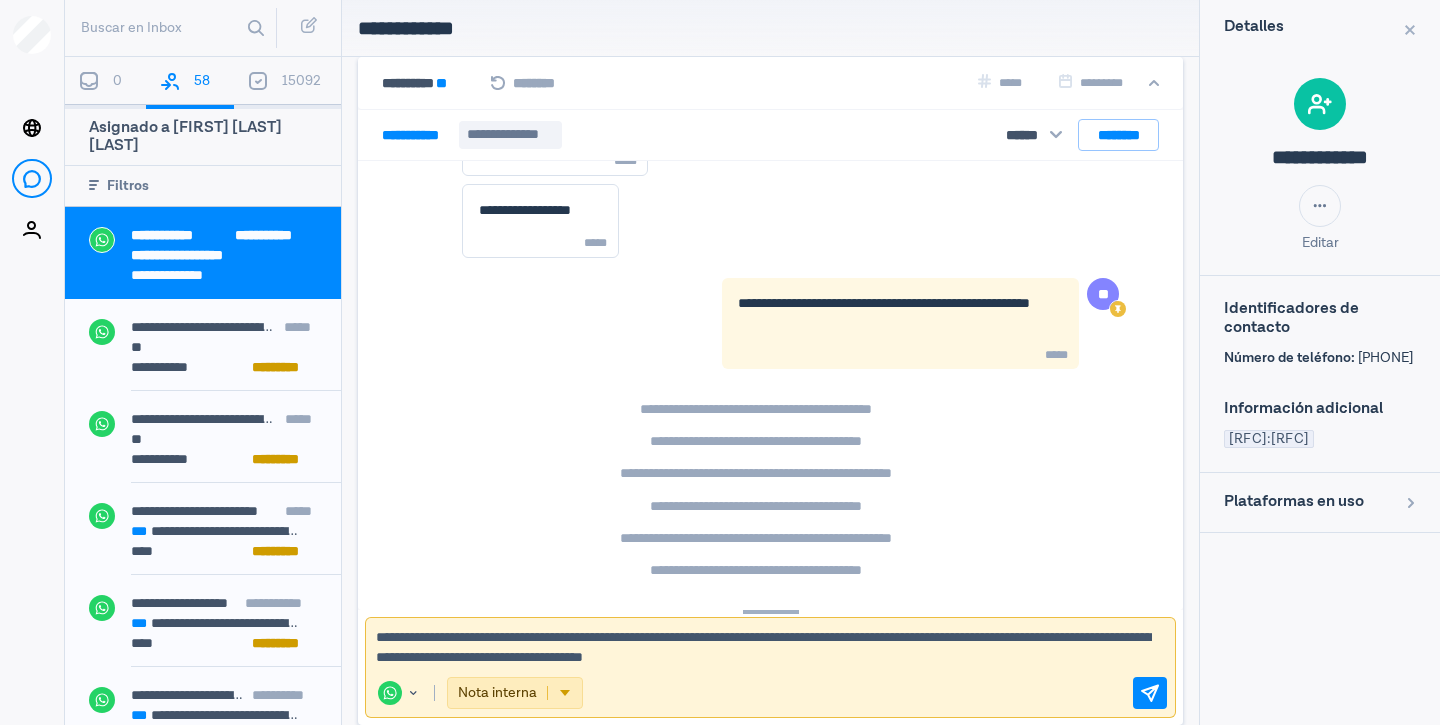 type on "**********" 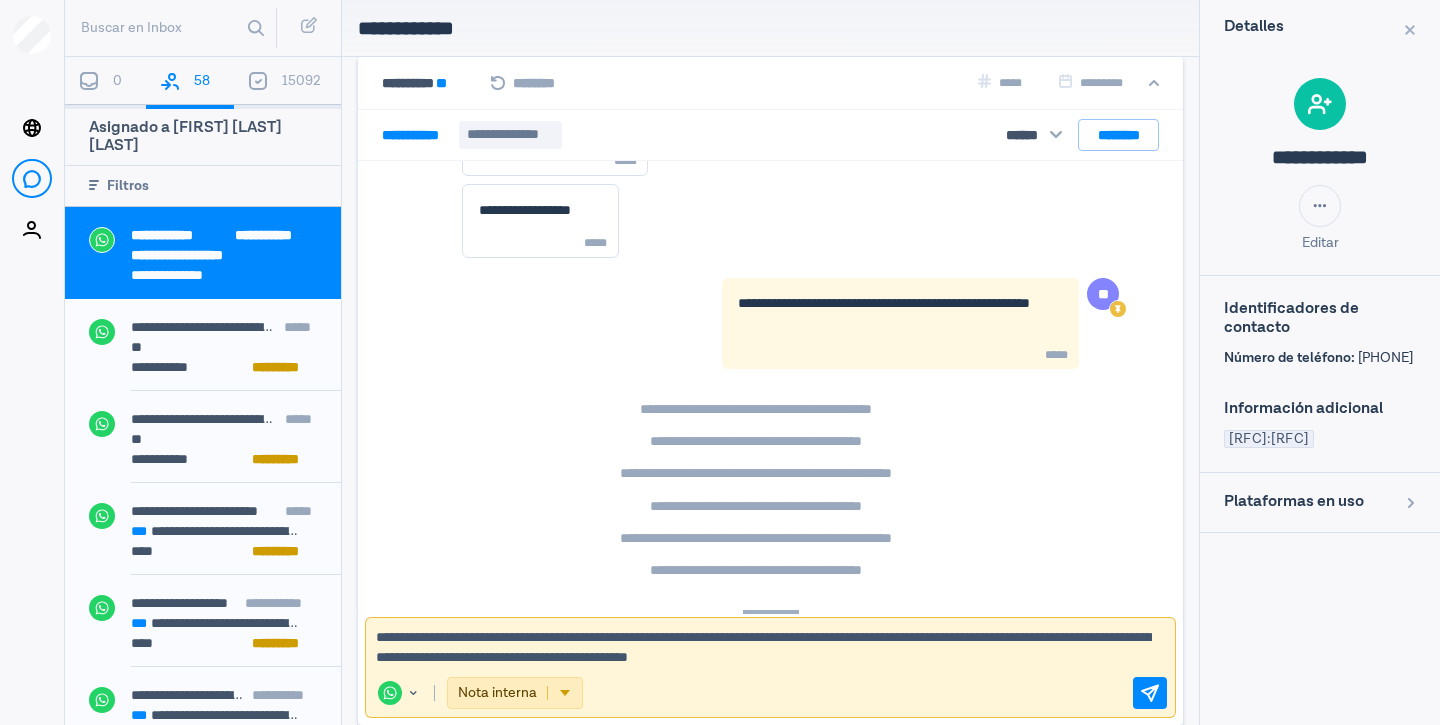 click on "**********" at bounding box center [763, 647] 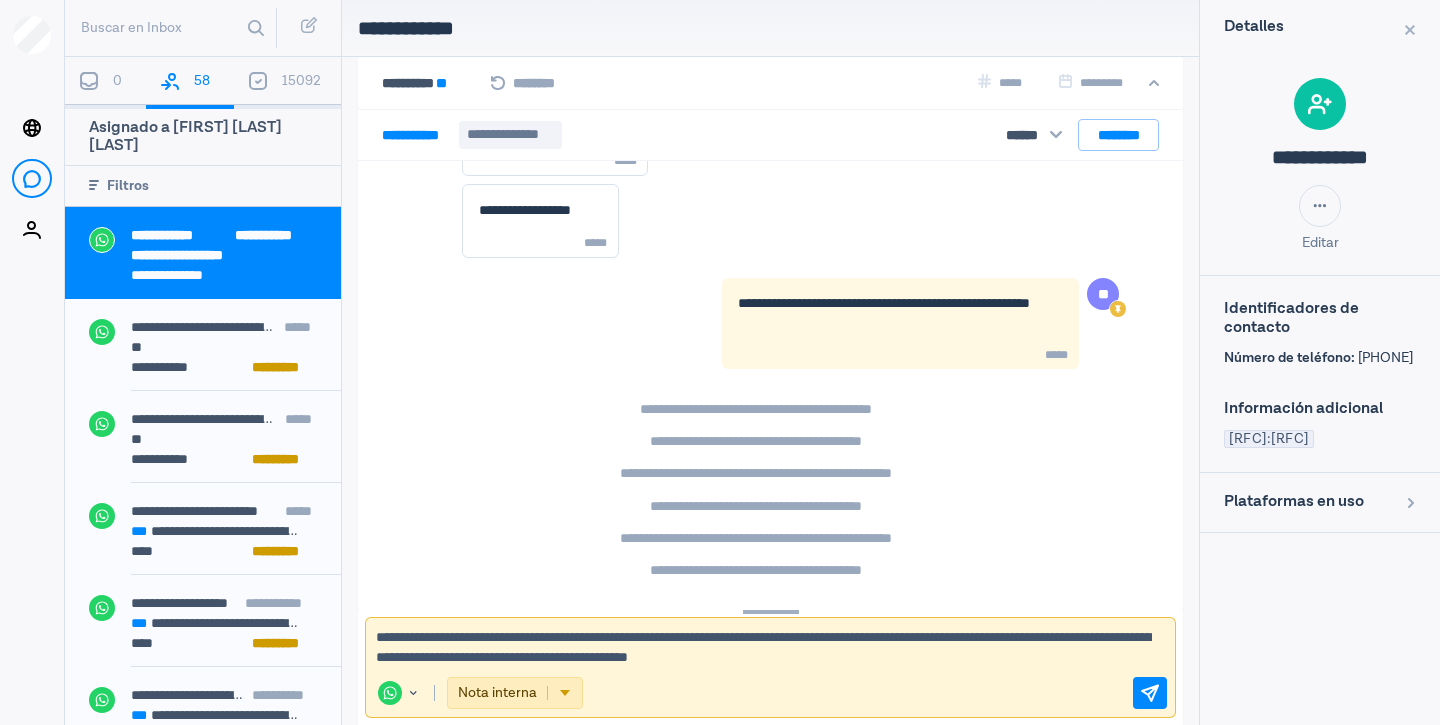 click on ",  pero" at bounding box center (0, 0) 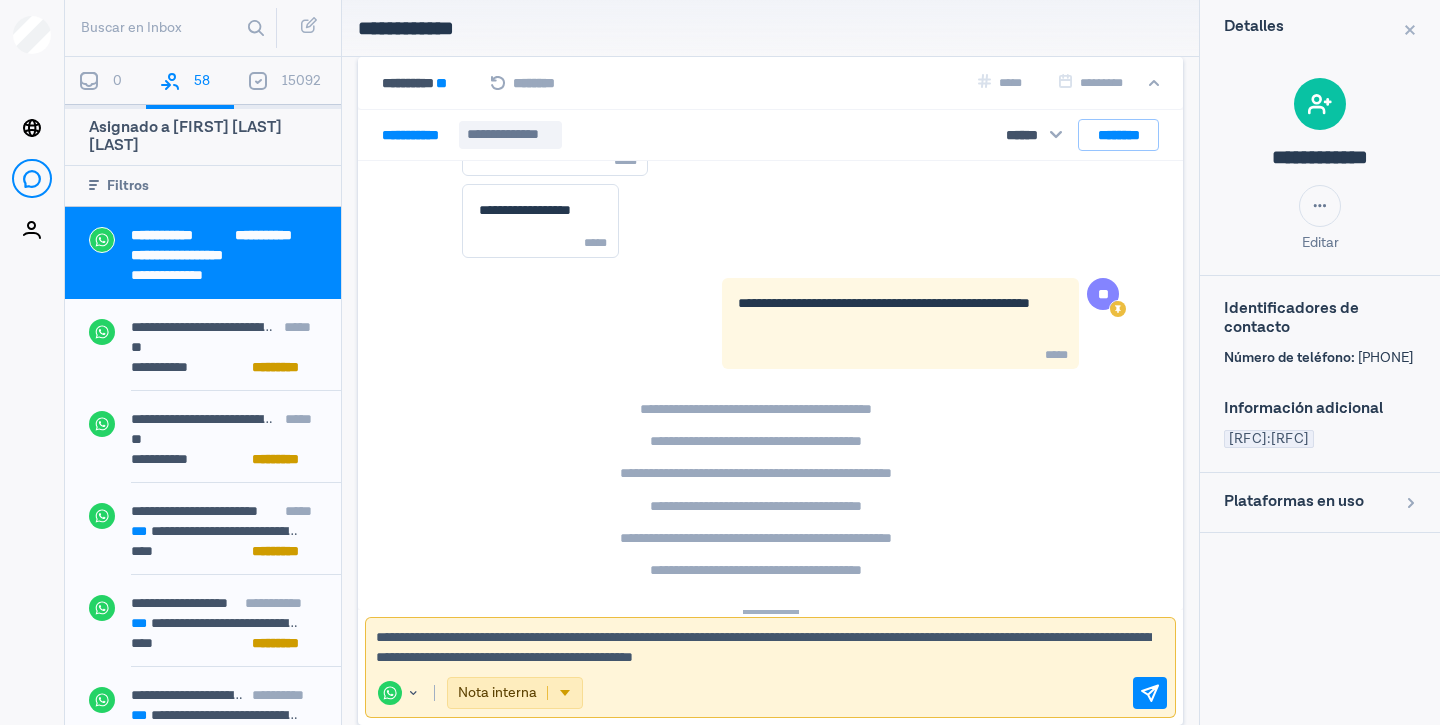 click on "**********" at bounding box center [763, 647] 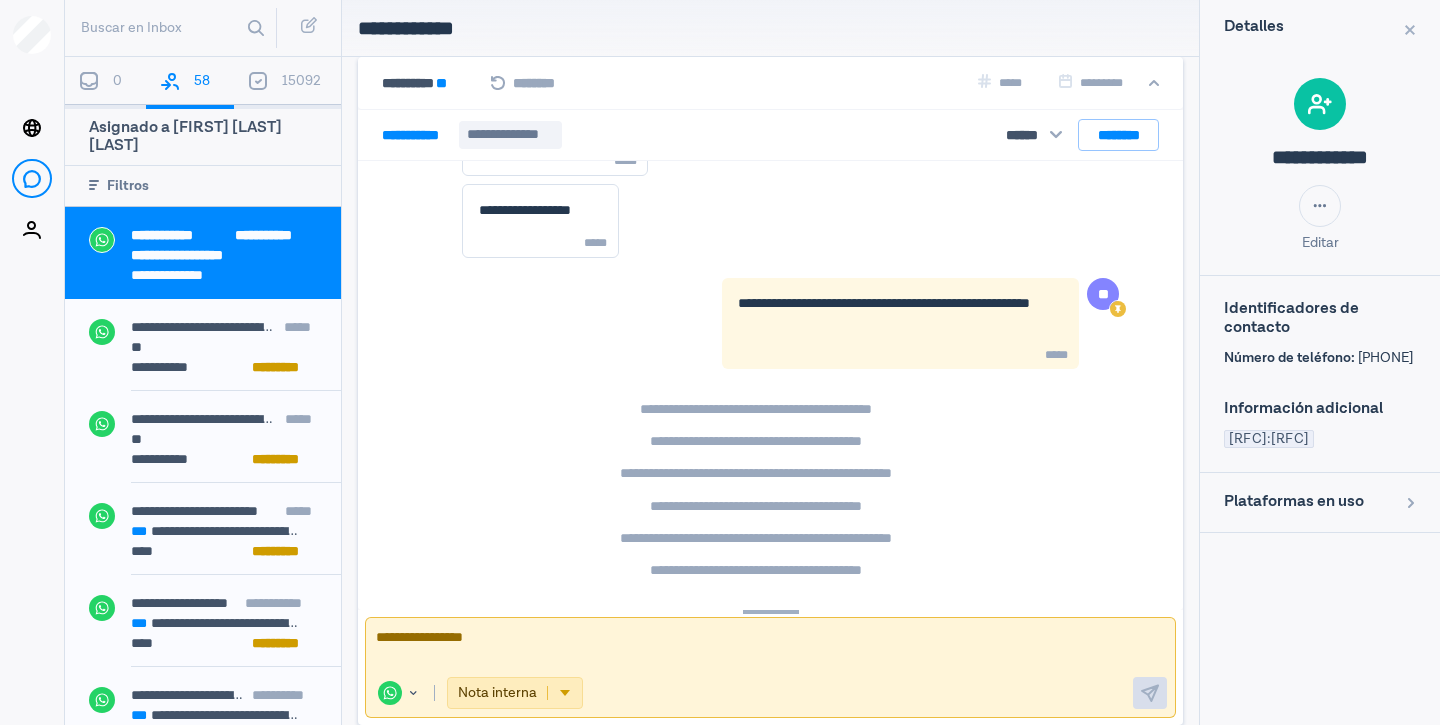 scroll, scrollTop: 2136, scrollLeft: 0, axis: vertical 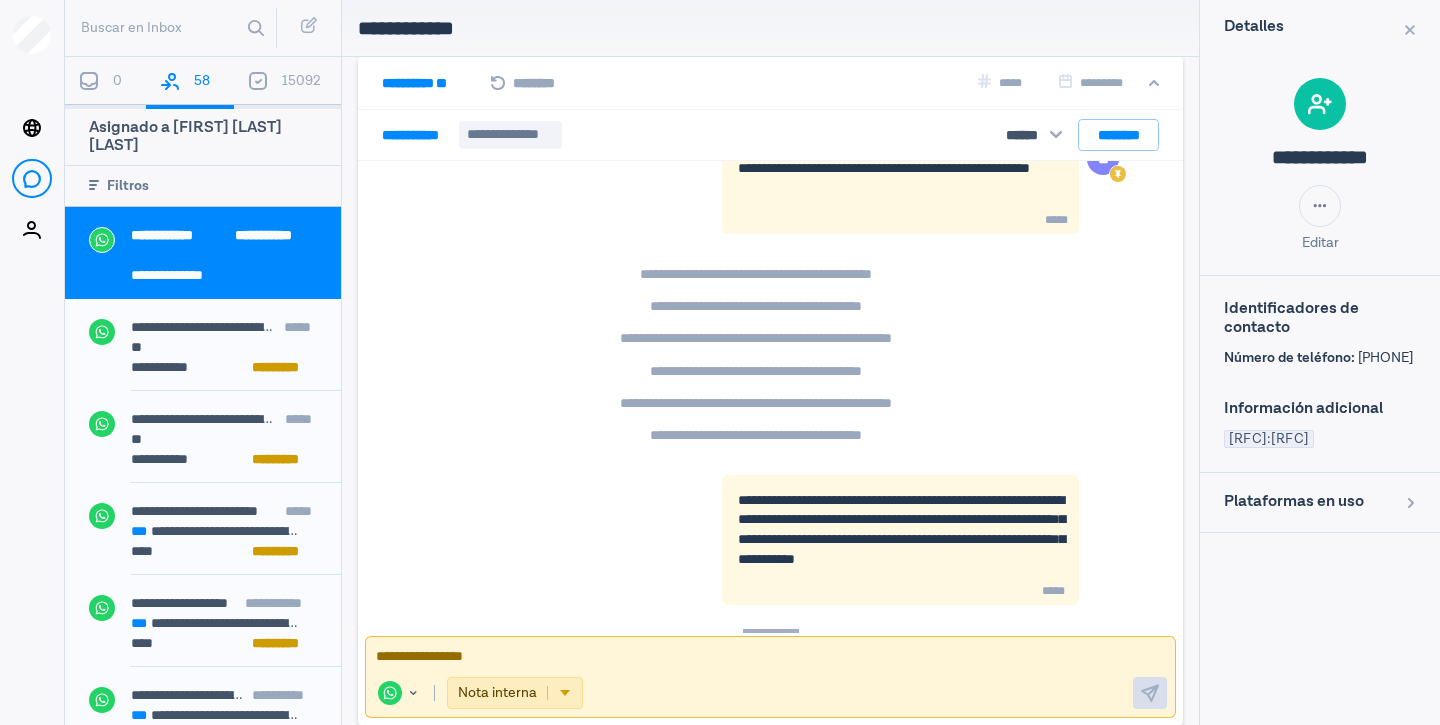 click on "**********" at bounding box center (424, 83) 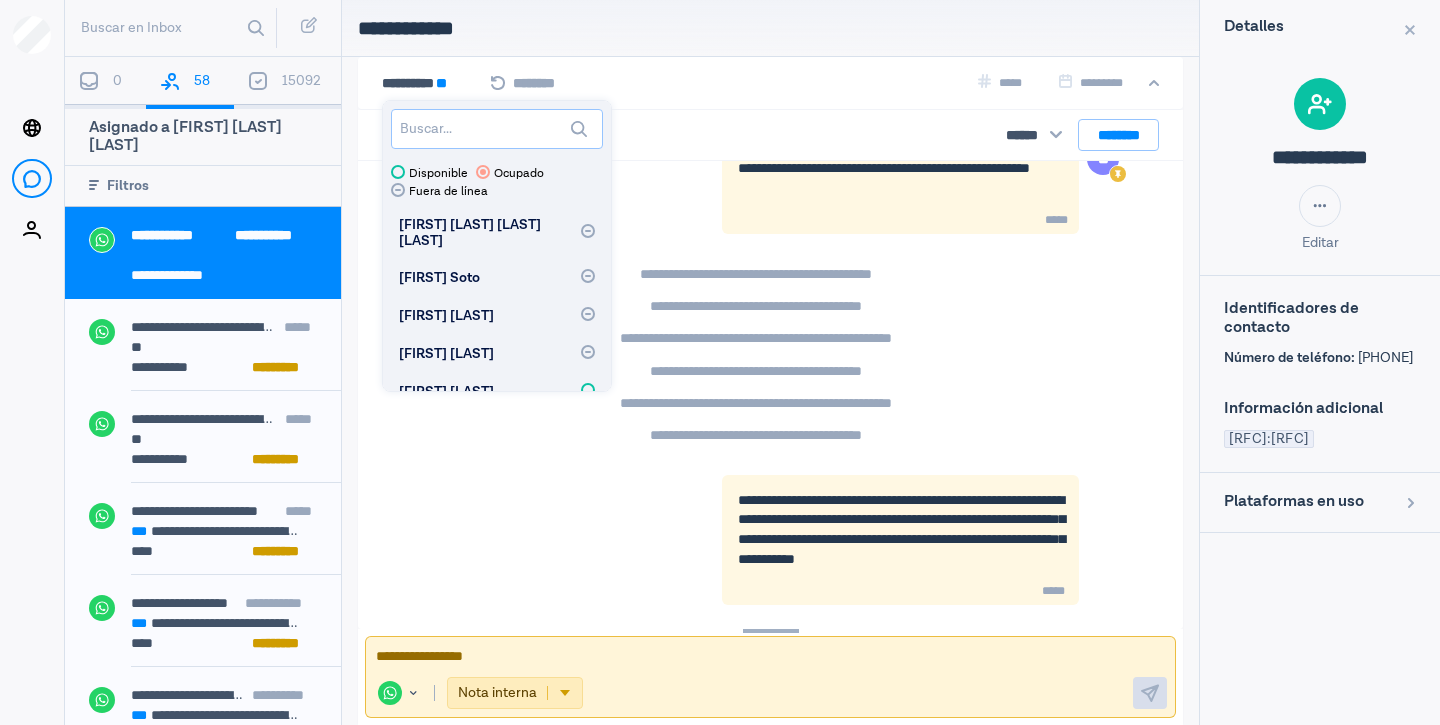 click at bounding box center [497, 129] 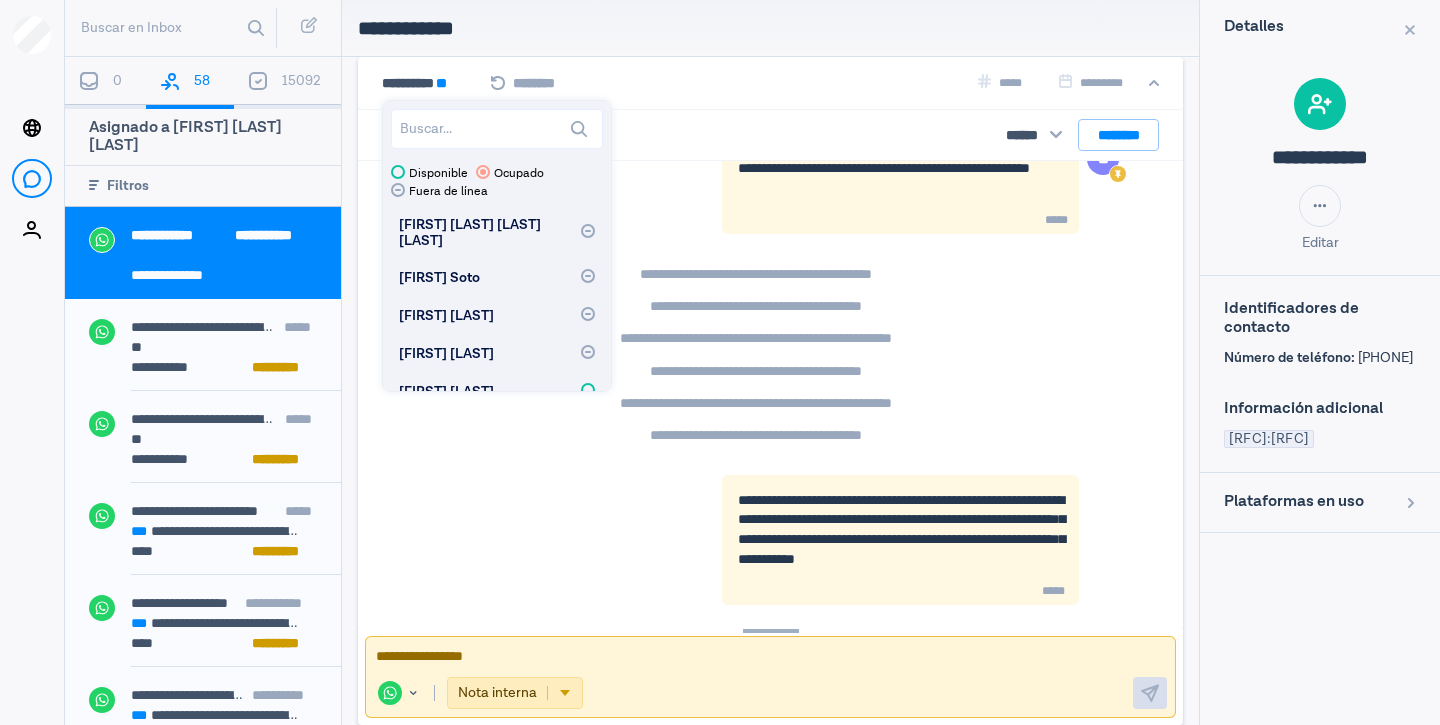 click on "**********" at bounding box center (770, -673) 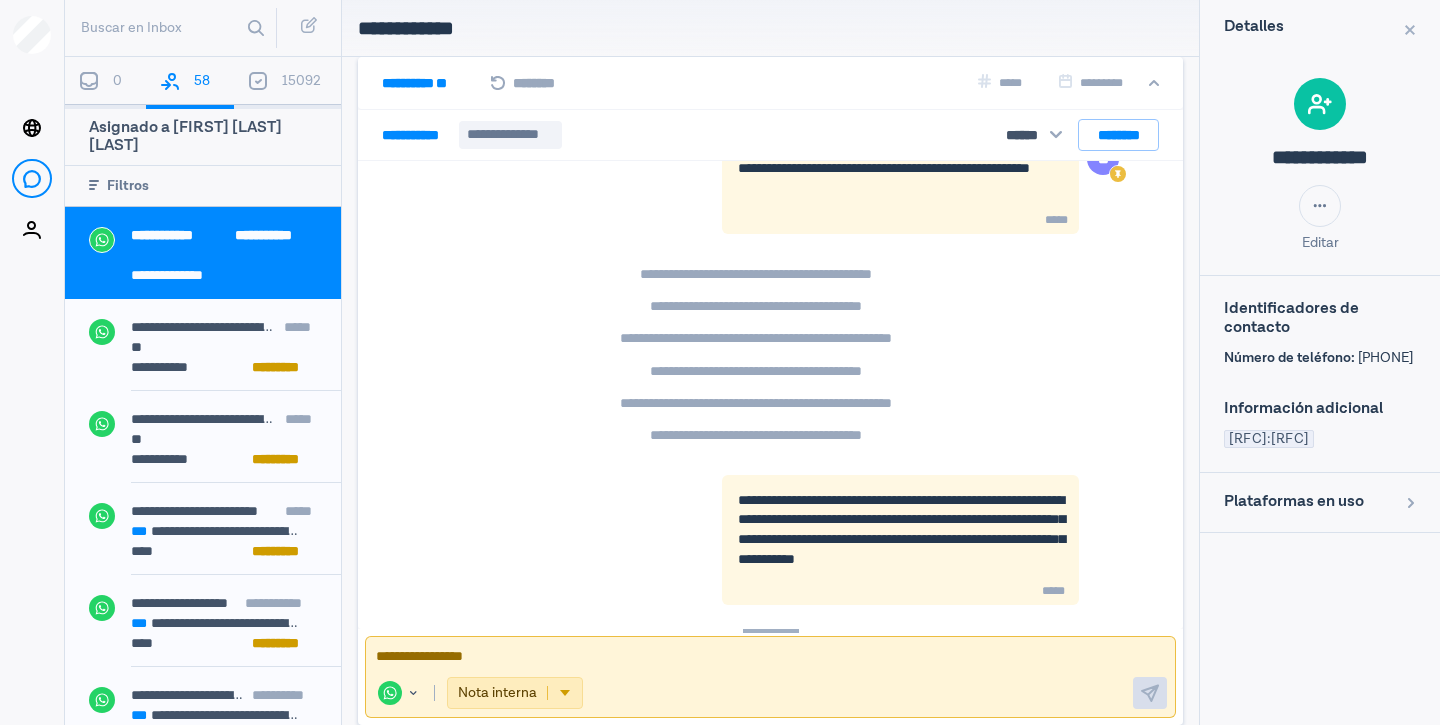 click on "**********" at bounding box center [424, 83] 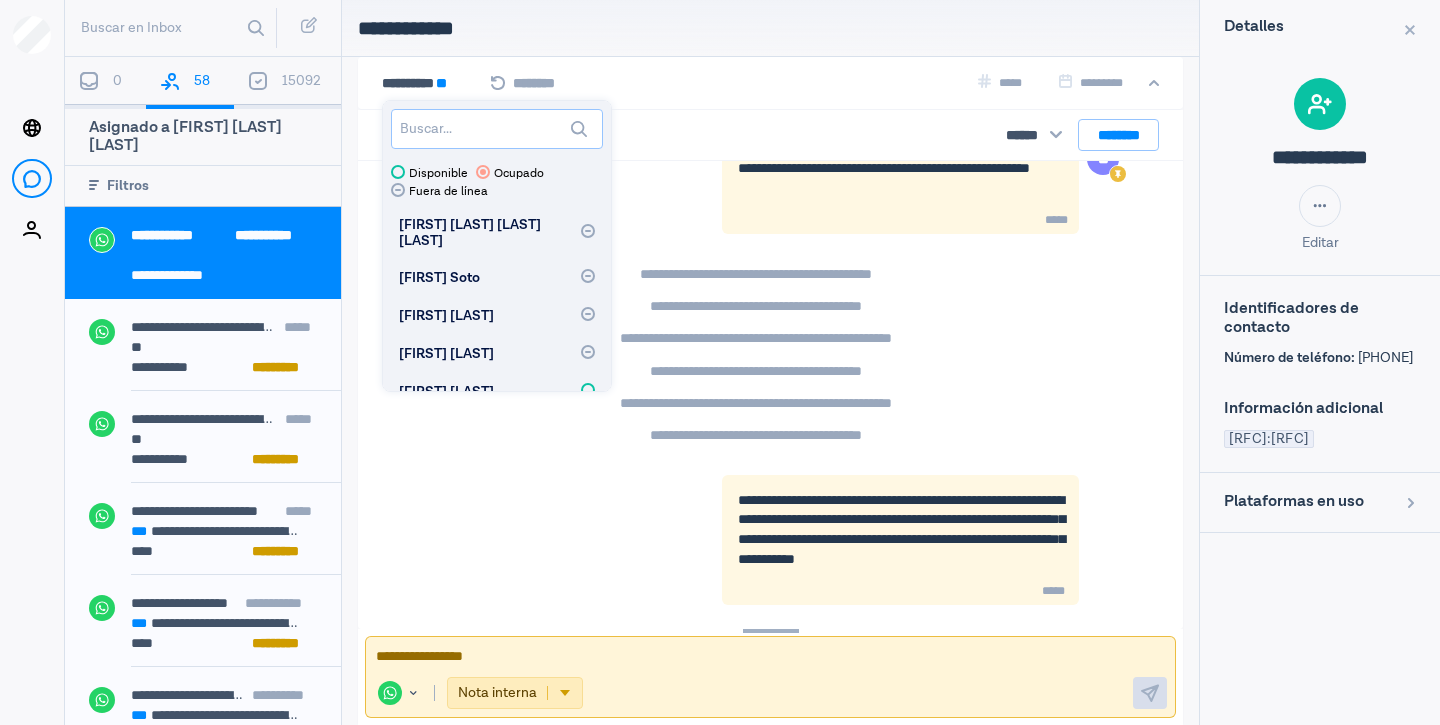 click at bounding box center [497, 129] 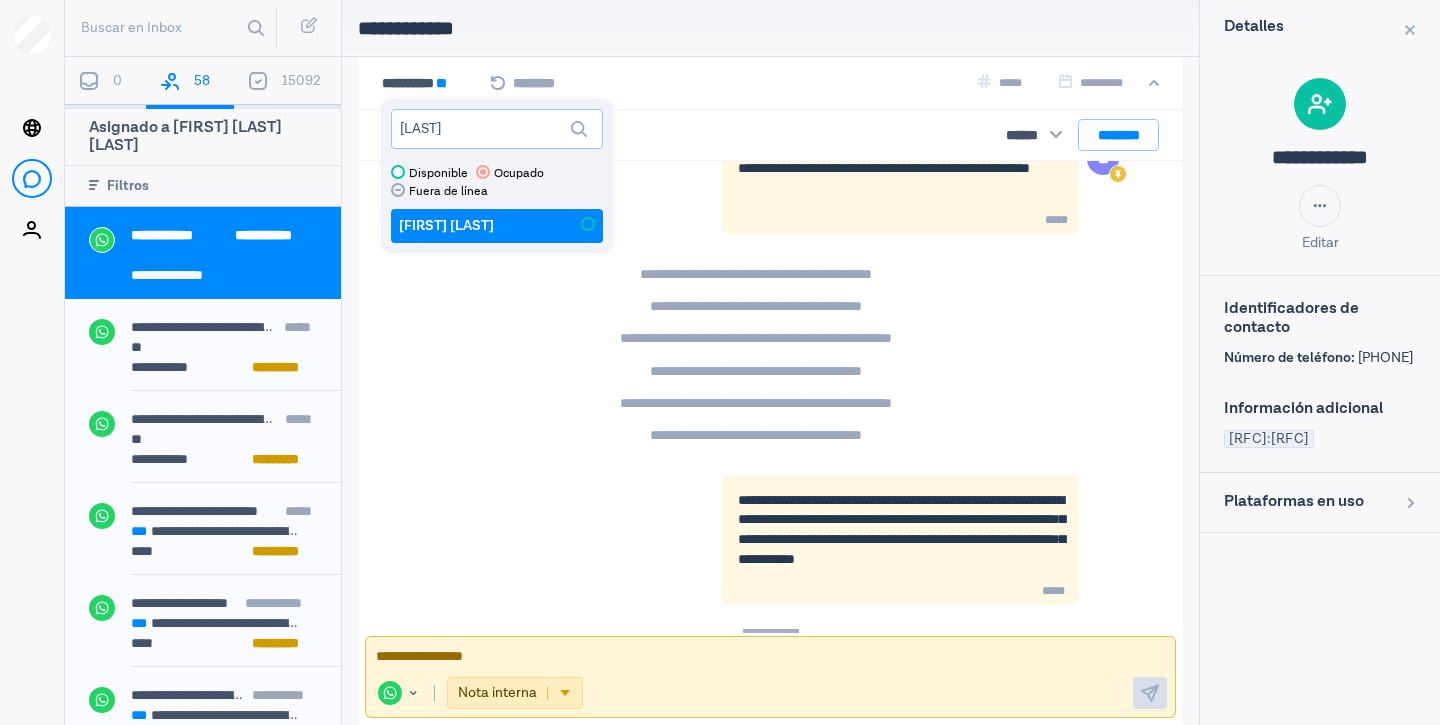 type on "[LAST]" 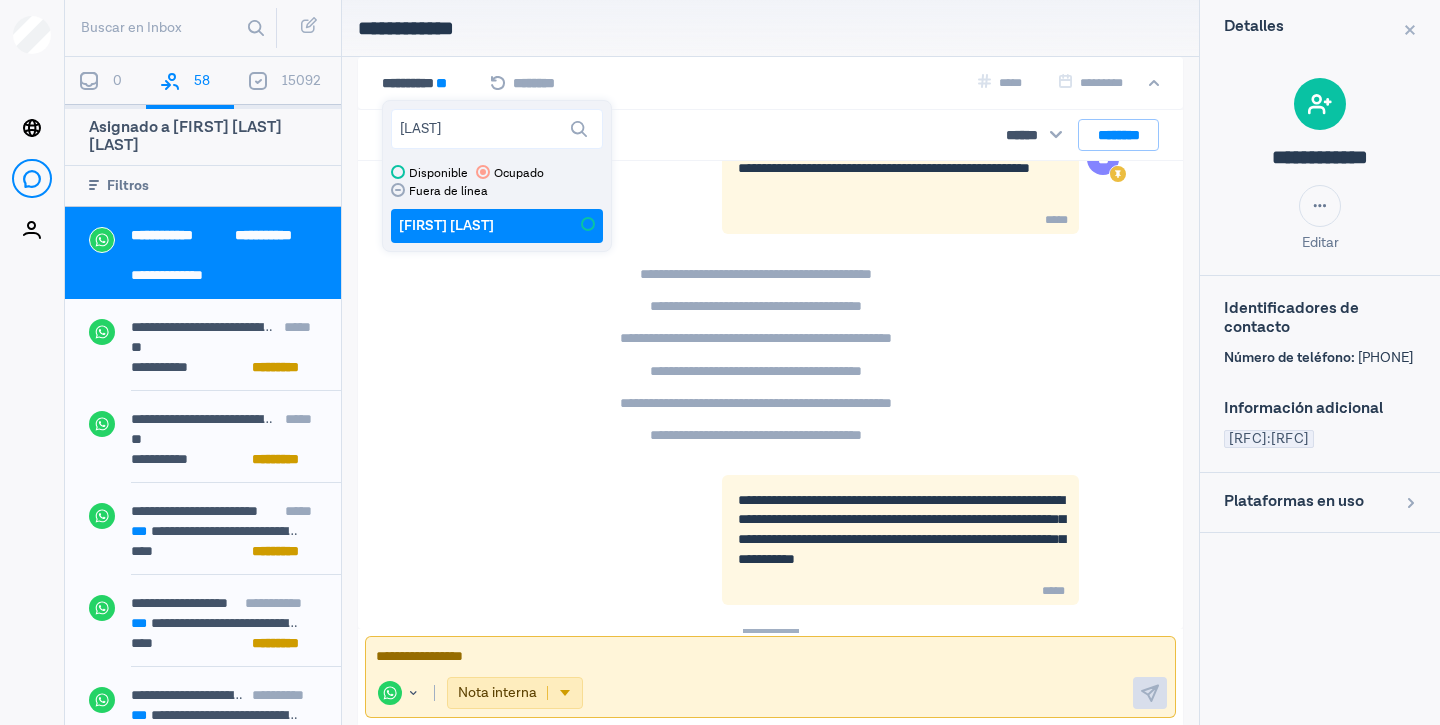 click on "[FIRST]    [LAST]" at bounding box center (446, 226) 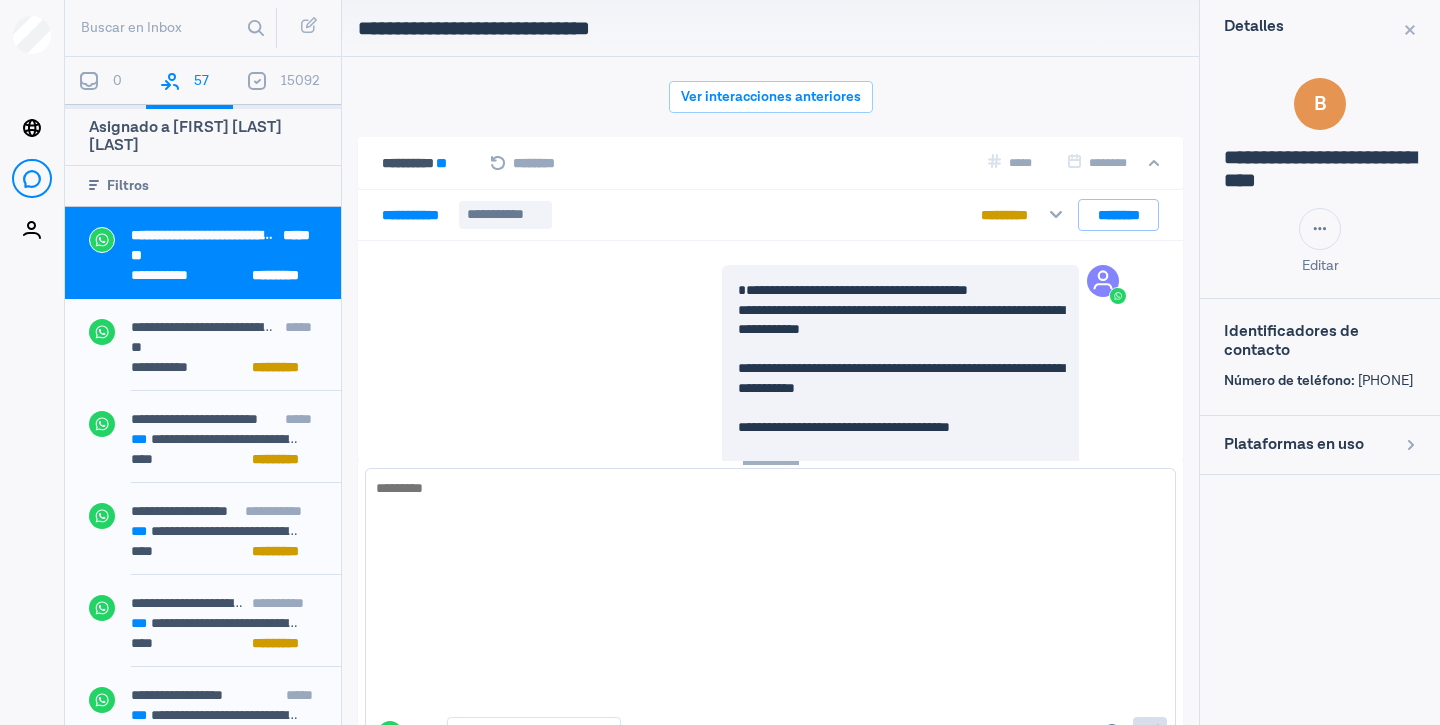 scroll, scrollTop: 1480, scrollLeft: 0, axis: vertical 